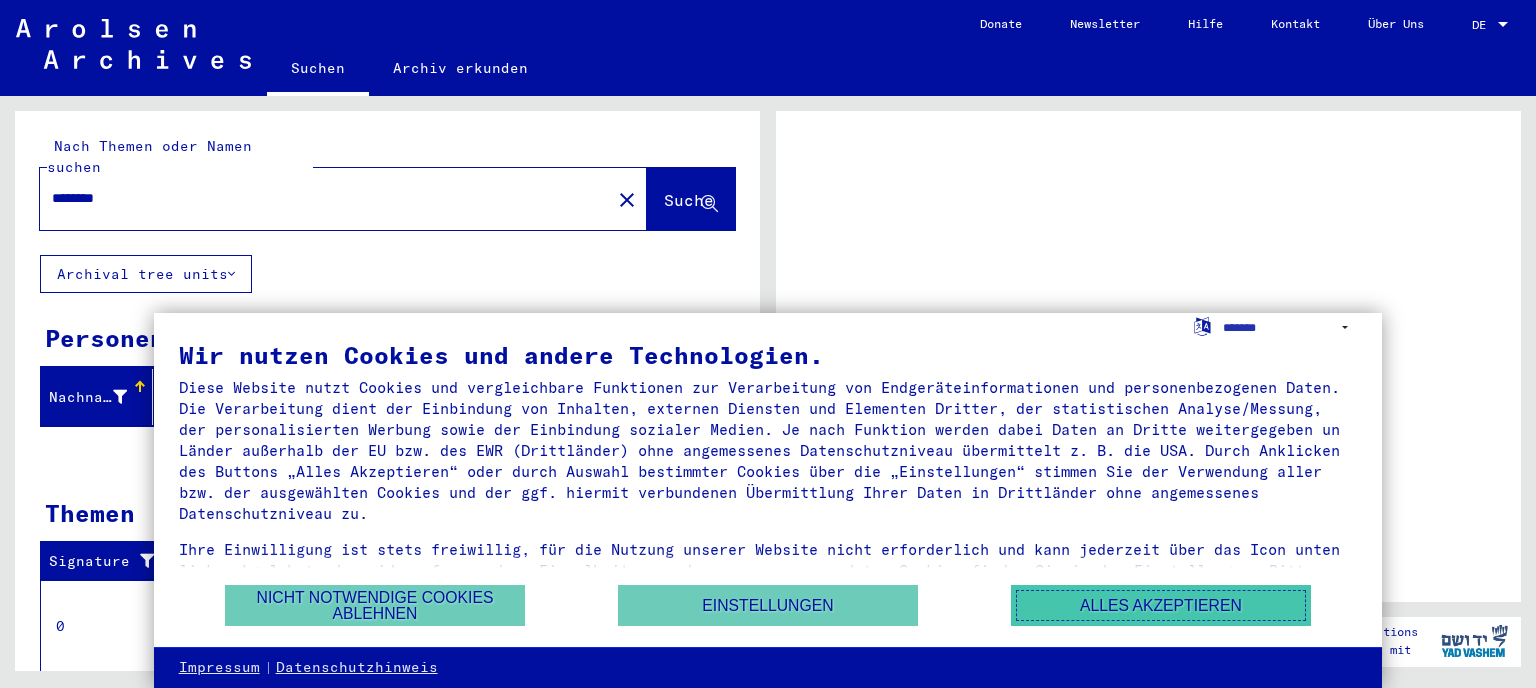 scroll, scrollTop: 0, scrollLeft: 0, axis: both 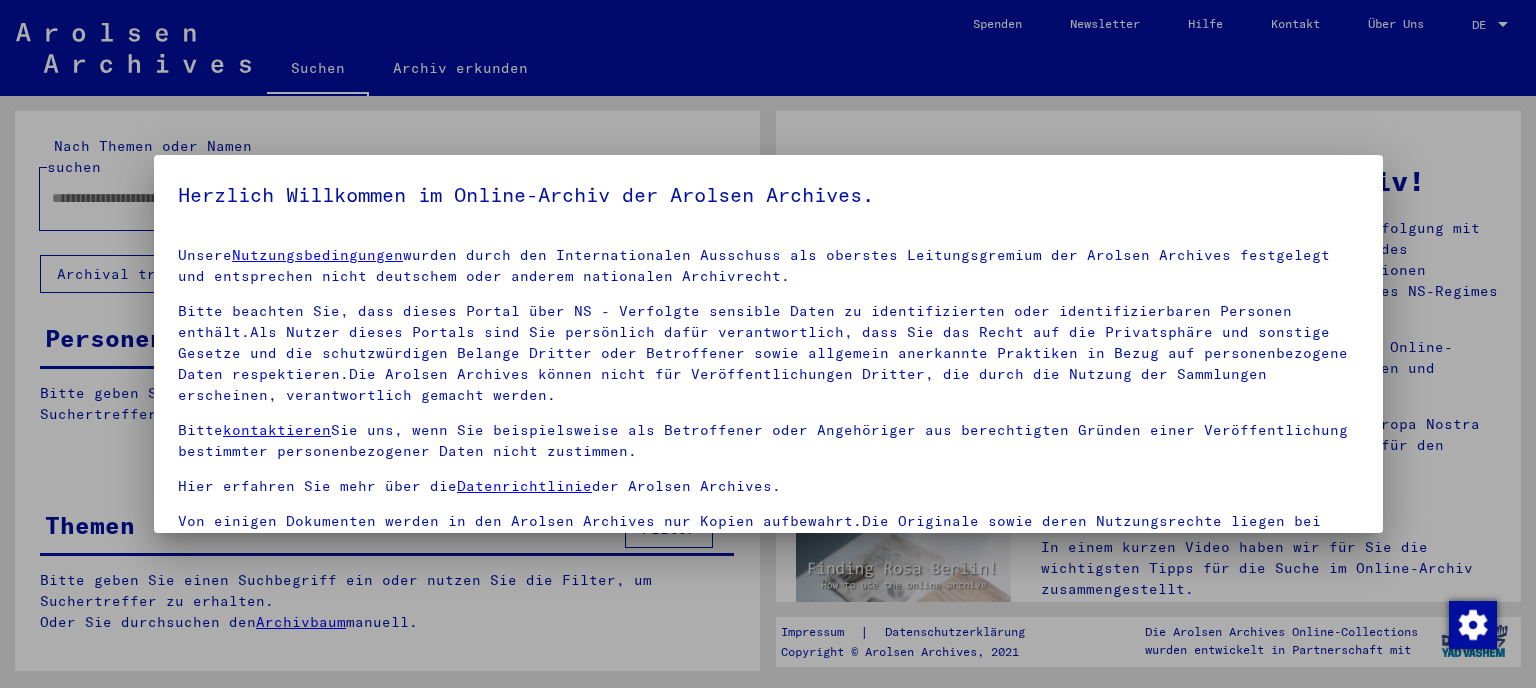 type on "********" 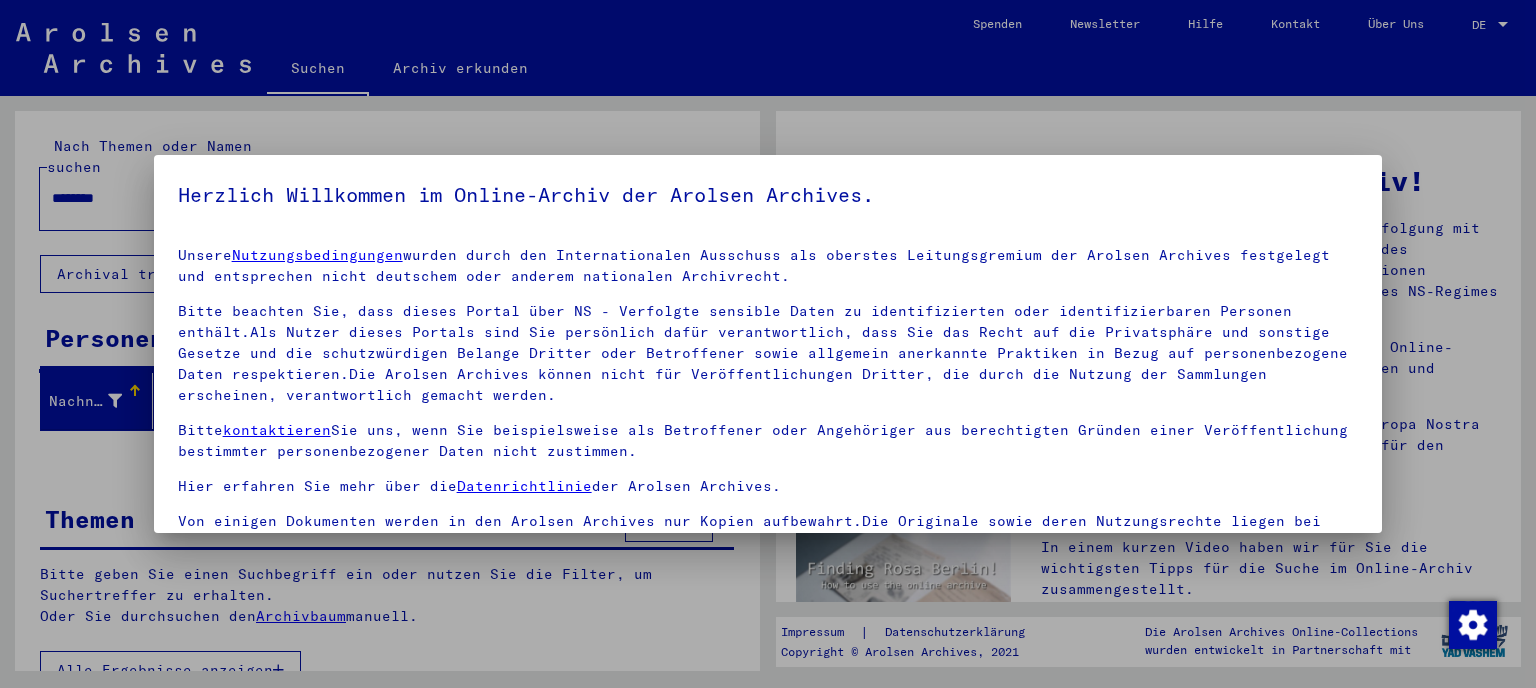 scroll, scrollTop: 32, scrollLeft: 0, axis: vertical 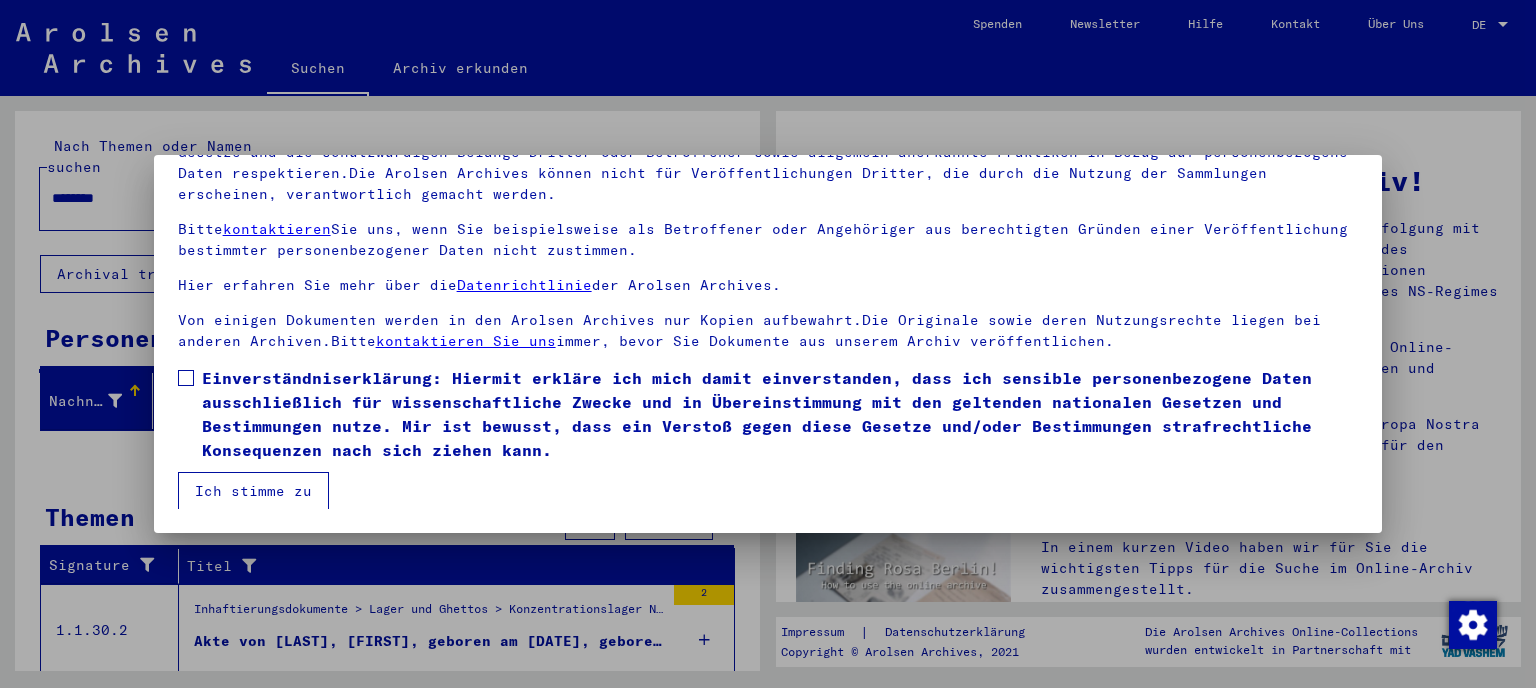 click on "Einverständniserklärung: Hiermit erkläre ich mich damit einverstanden, dass ich sensible personenbezogene Daten ausschließlich für wissenschaftliche Zwecke und in Übereinstimmung mit den geltenden nationalen Gesetzen und Bestimmungen nutze. Mir ist bewusst, dass ein Verstoß gegen diese Gesetze und/oder Bestimmungen strafrechtliche Konsequenzen nach sich ziehen kann." at bounding box center (768, 414) 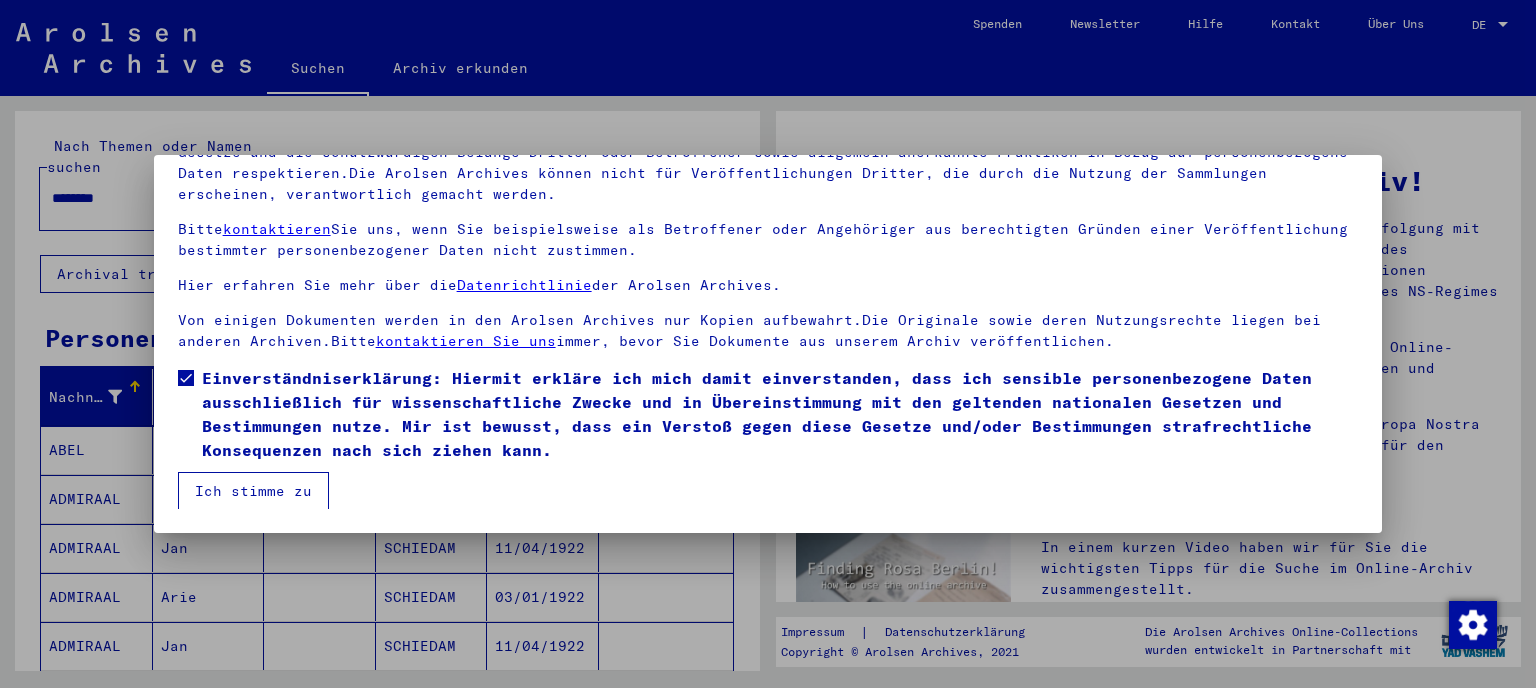 click on "Ich stimme zu" at bounding box center [253, 491] 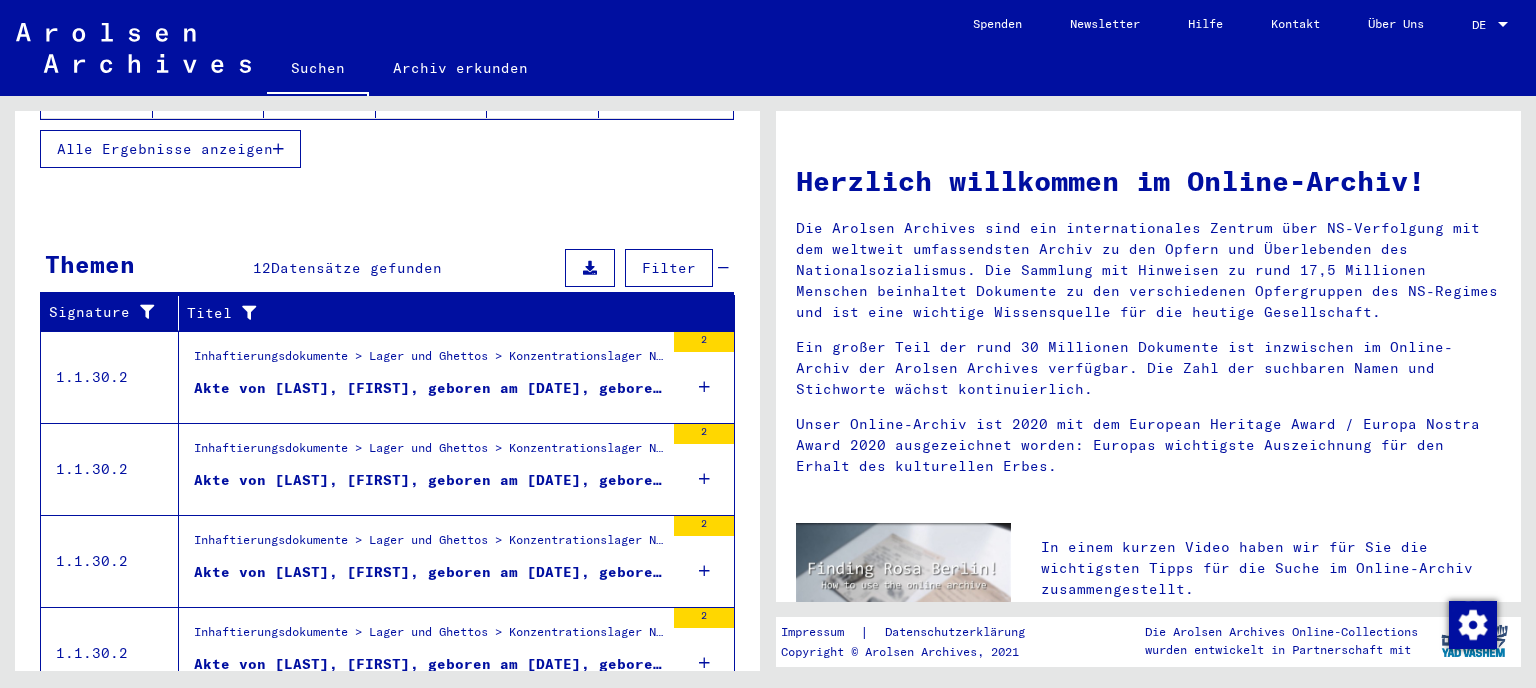 scroll, scrollTop: 0, scrollLeft: 0, axis: both 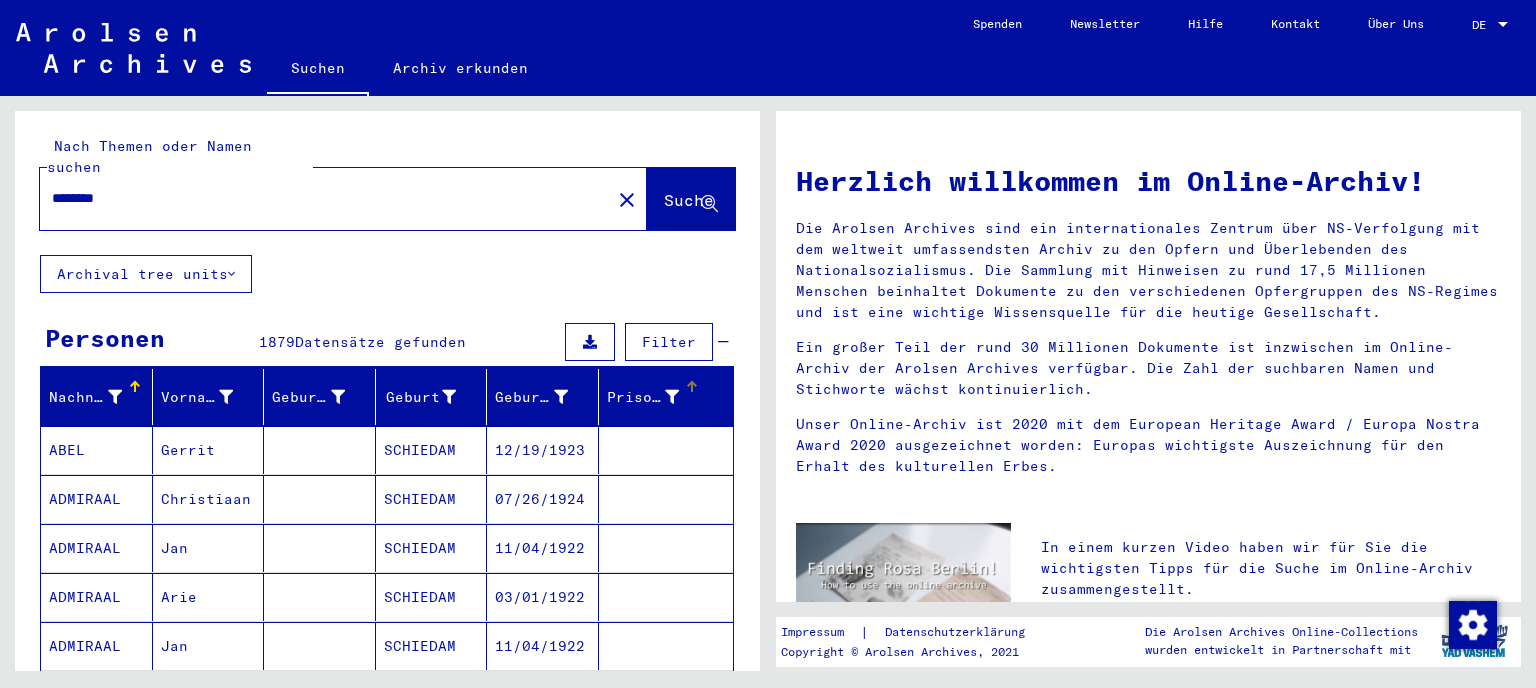 click on "Prisoner #" at bounding box center (643, 397) 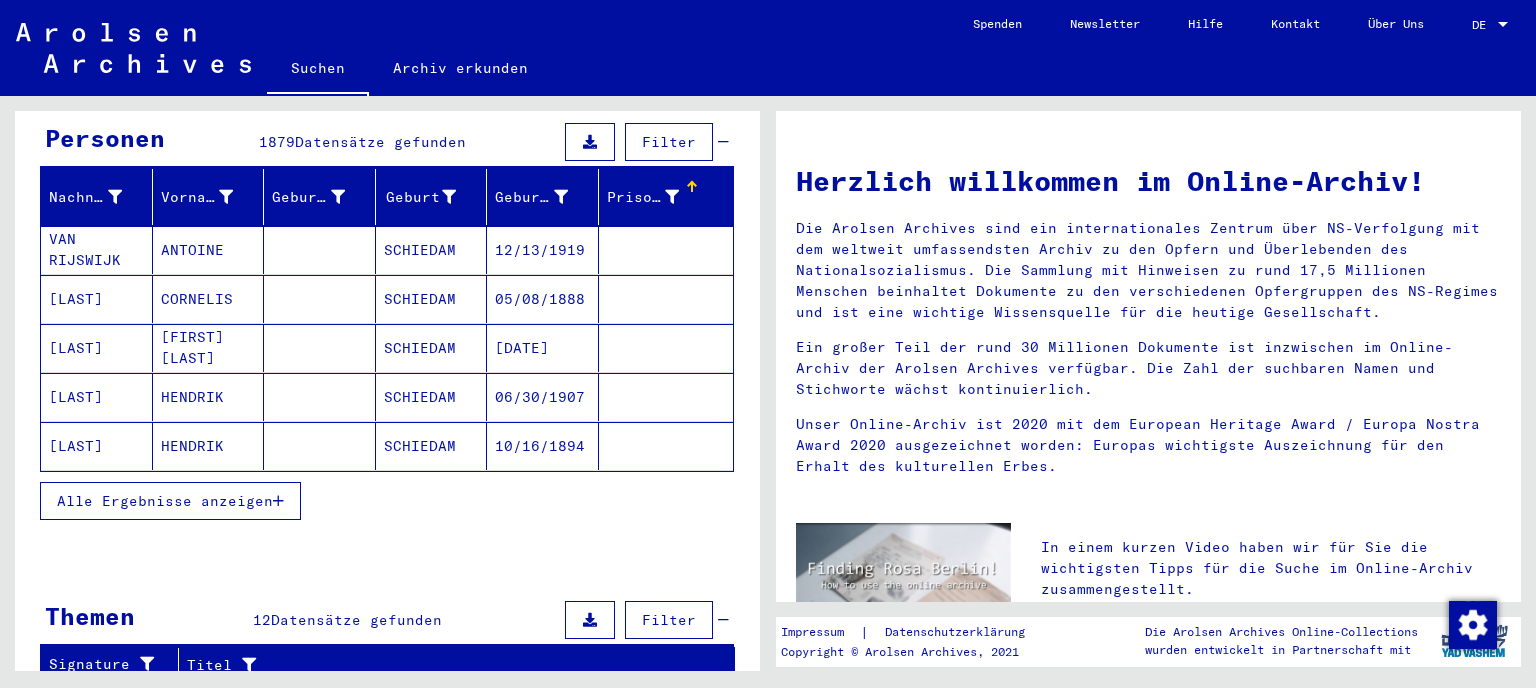 scroll, scrollTop: 221, scrollLeft: 0, axis: vertical 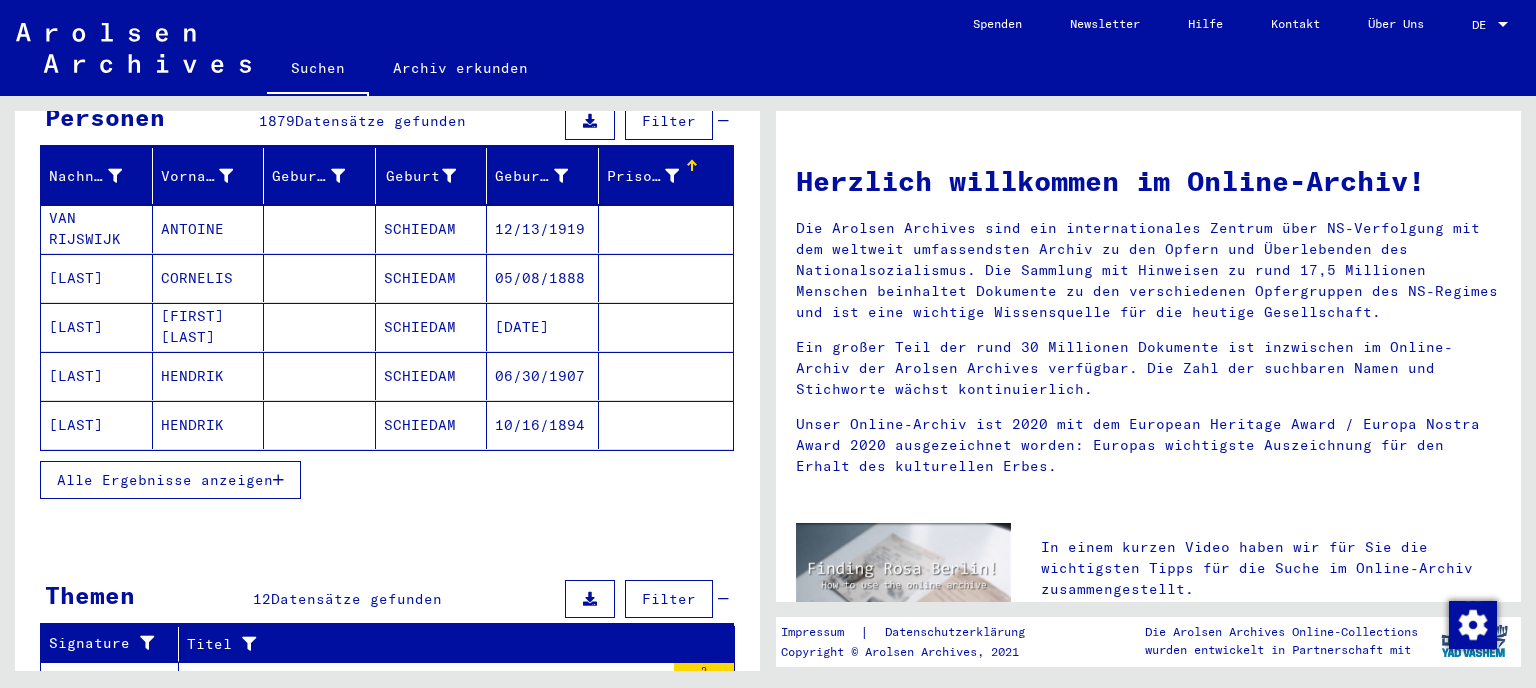 click on "Alle Ergebnisse anzeigen" at bounding box center (170, 480) 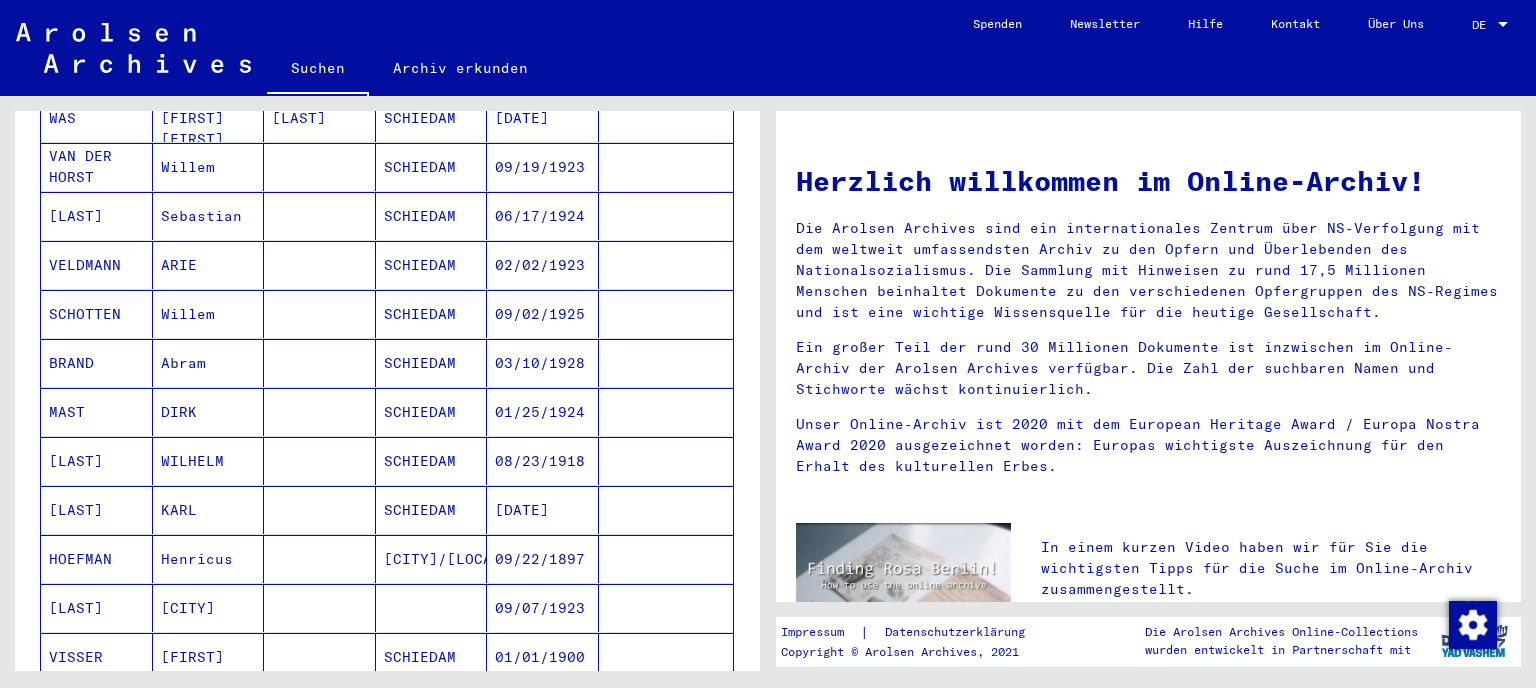 scroll, scrollTop: 1325, scrollLeft: 0, axis: vertical 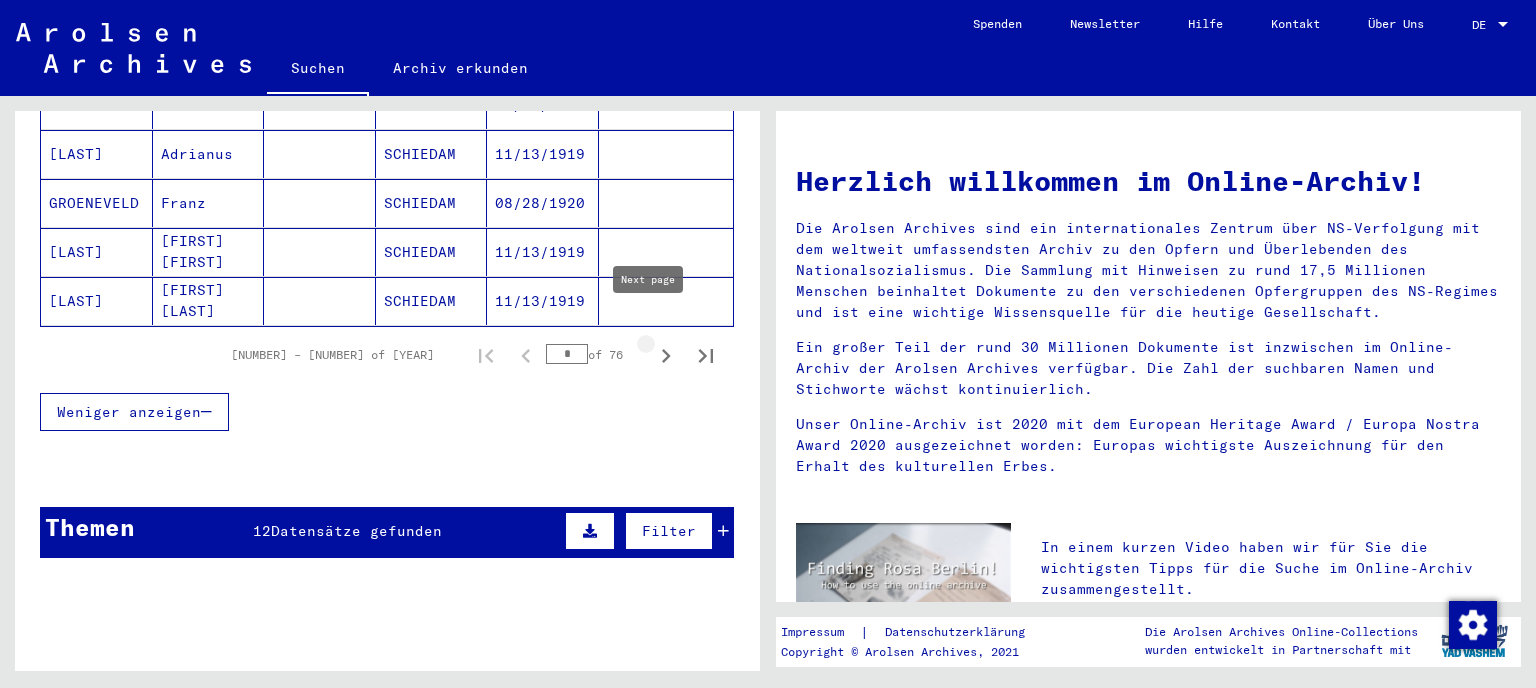 click 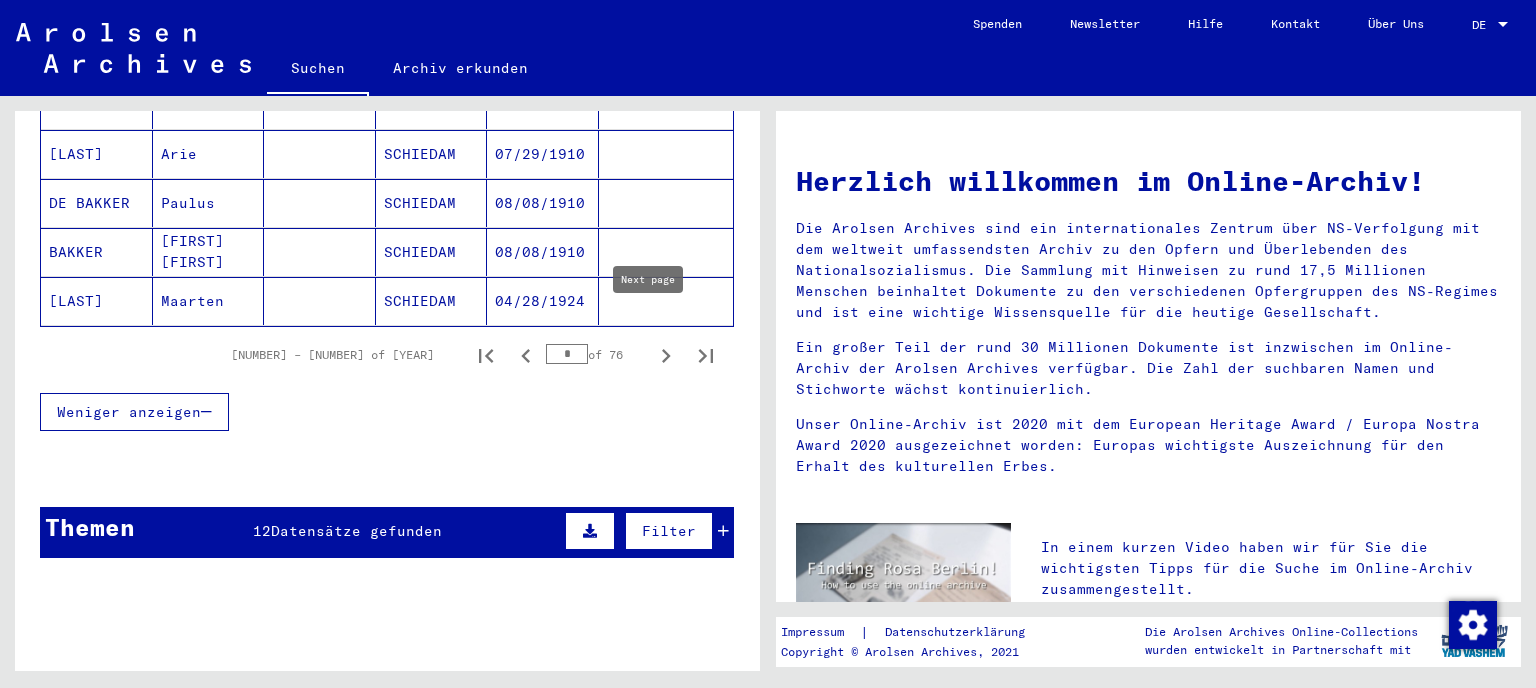 click 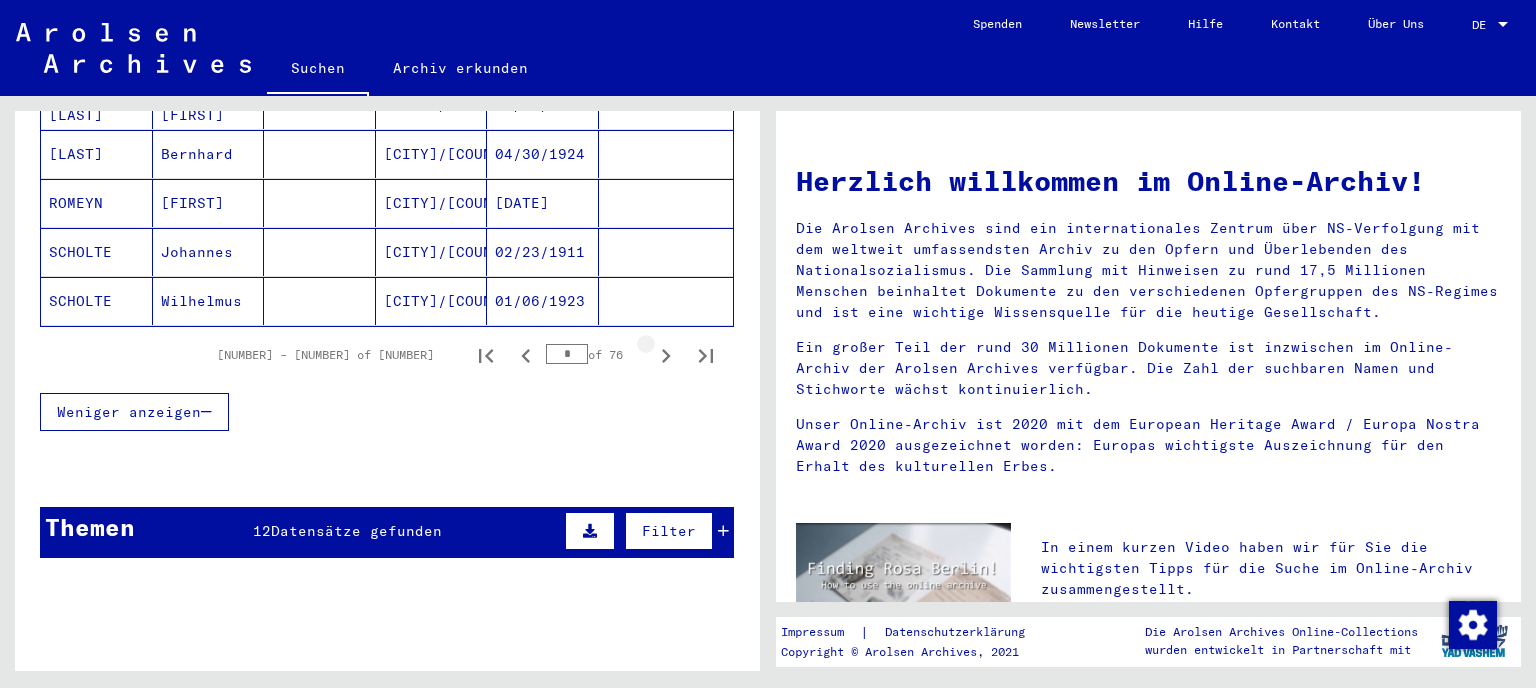 click 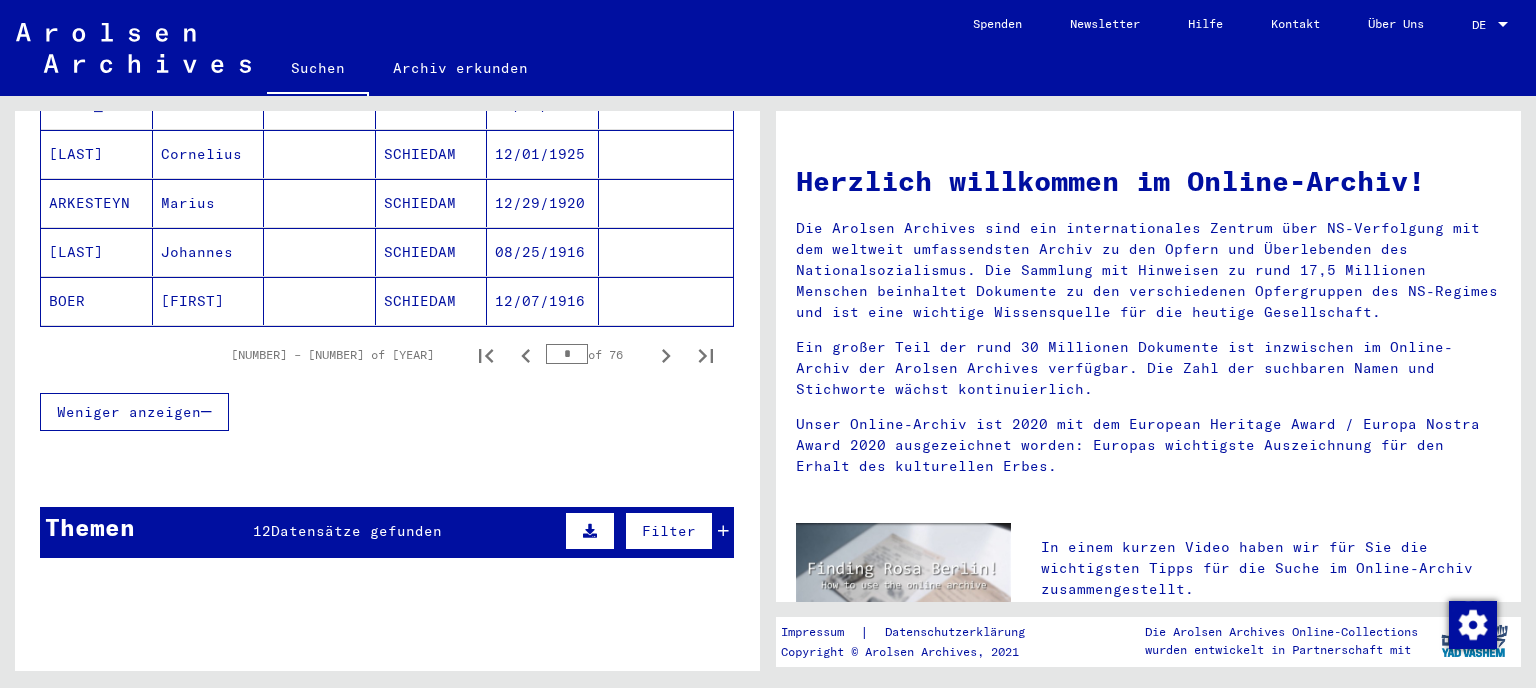 click 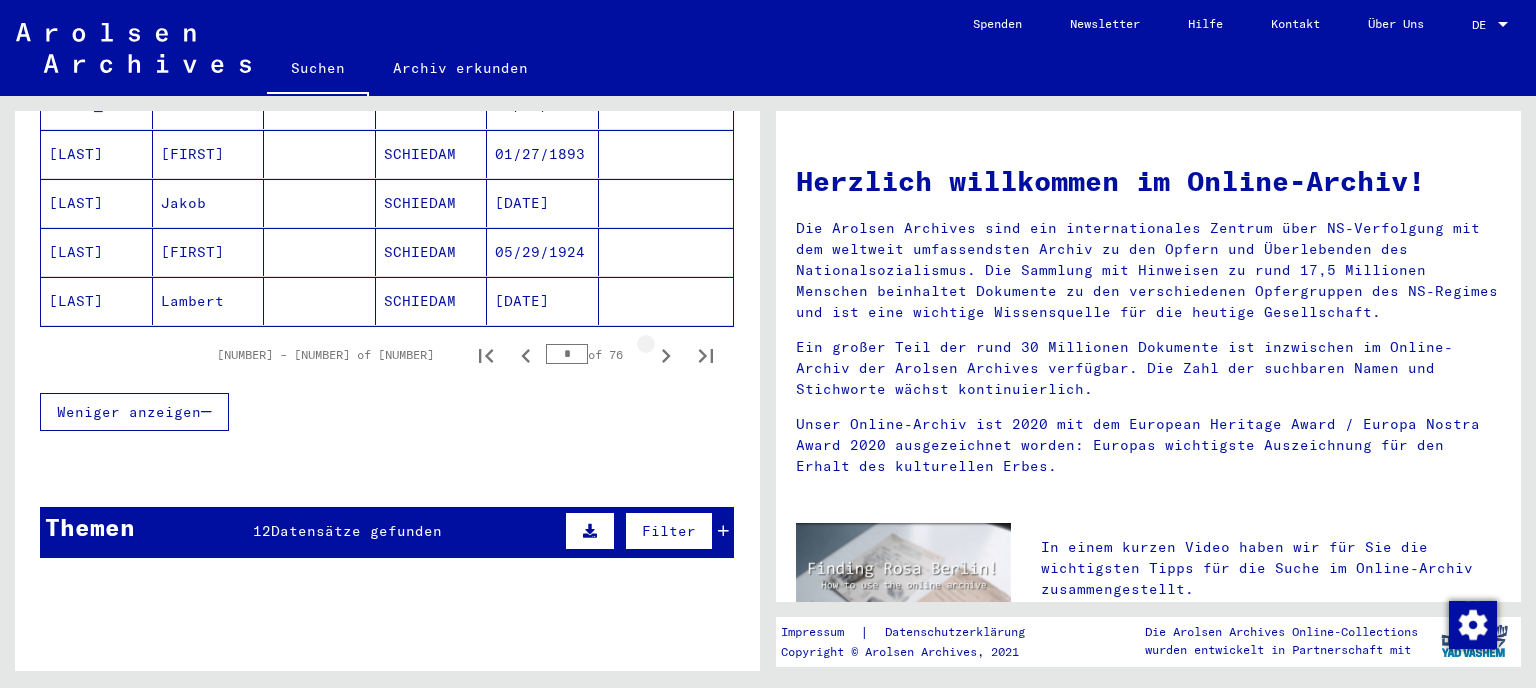 click 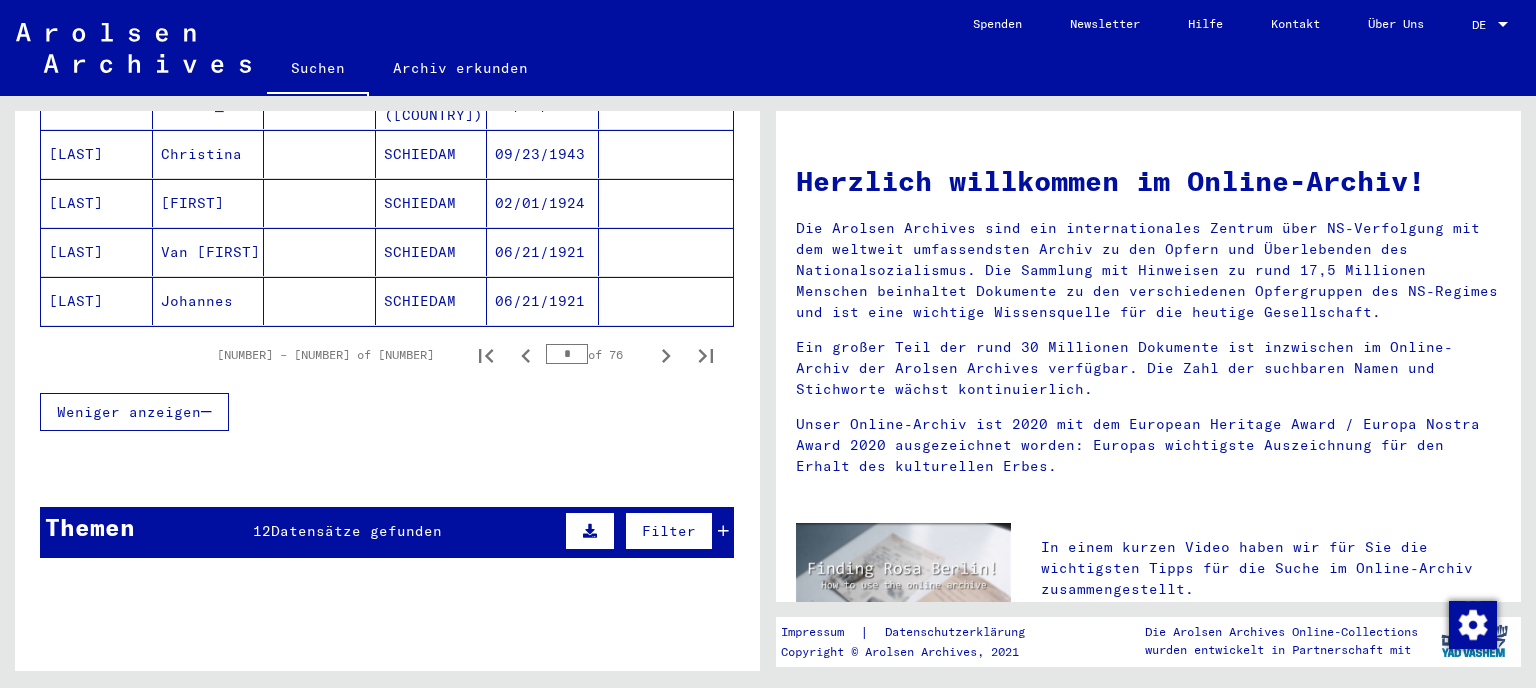 click 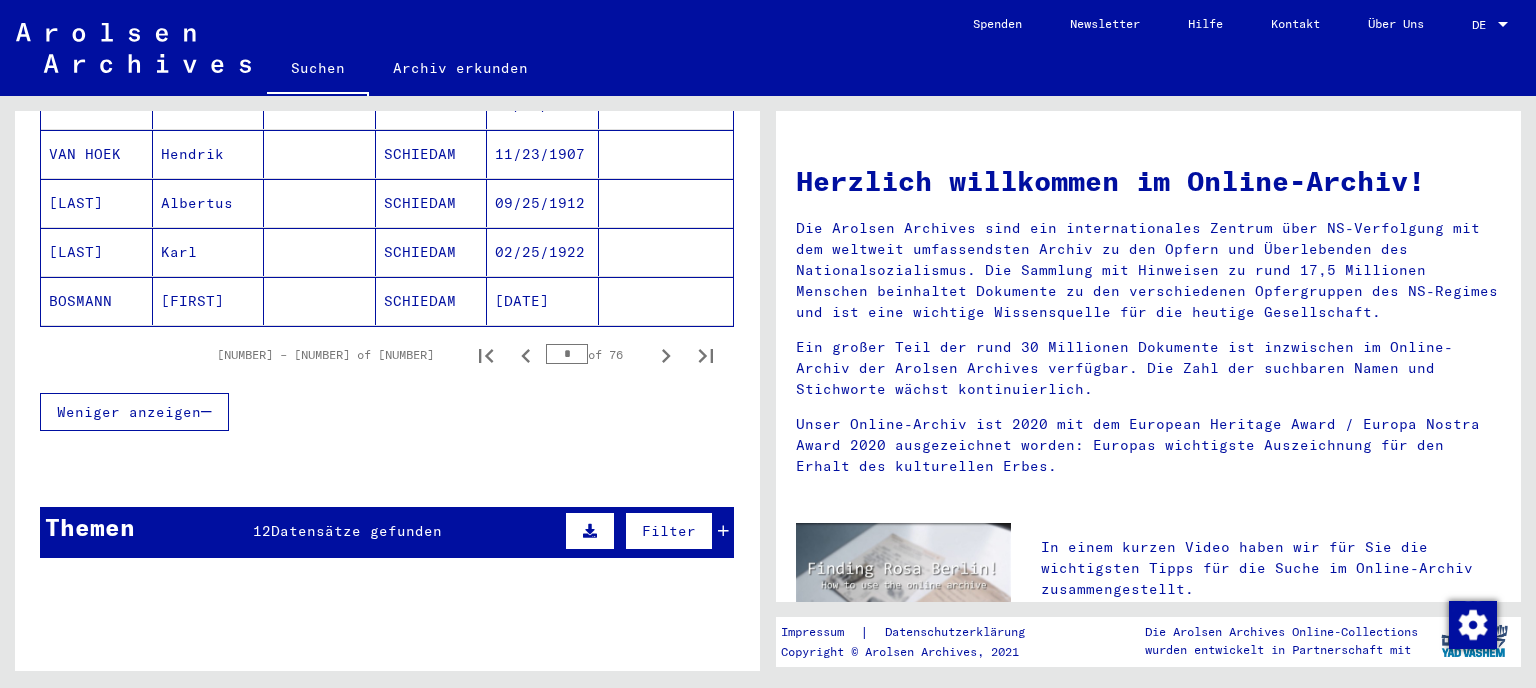 click 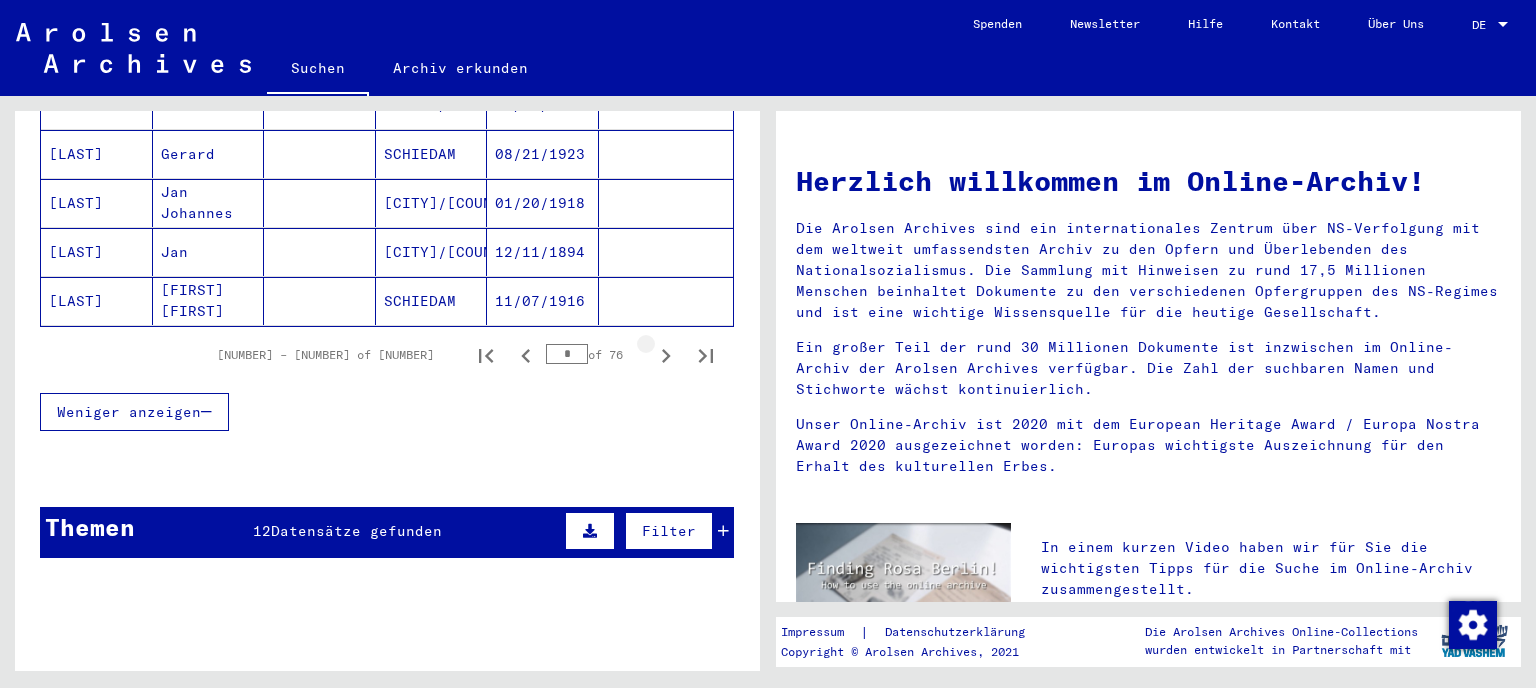 click 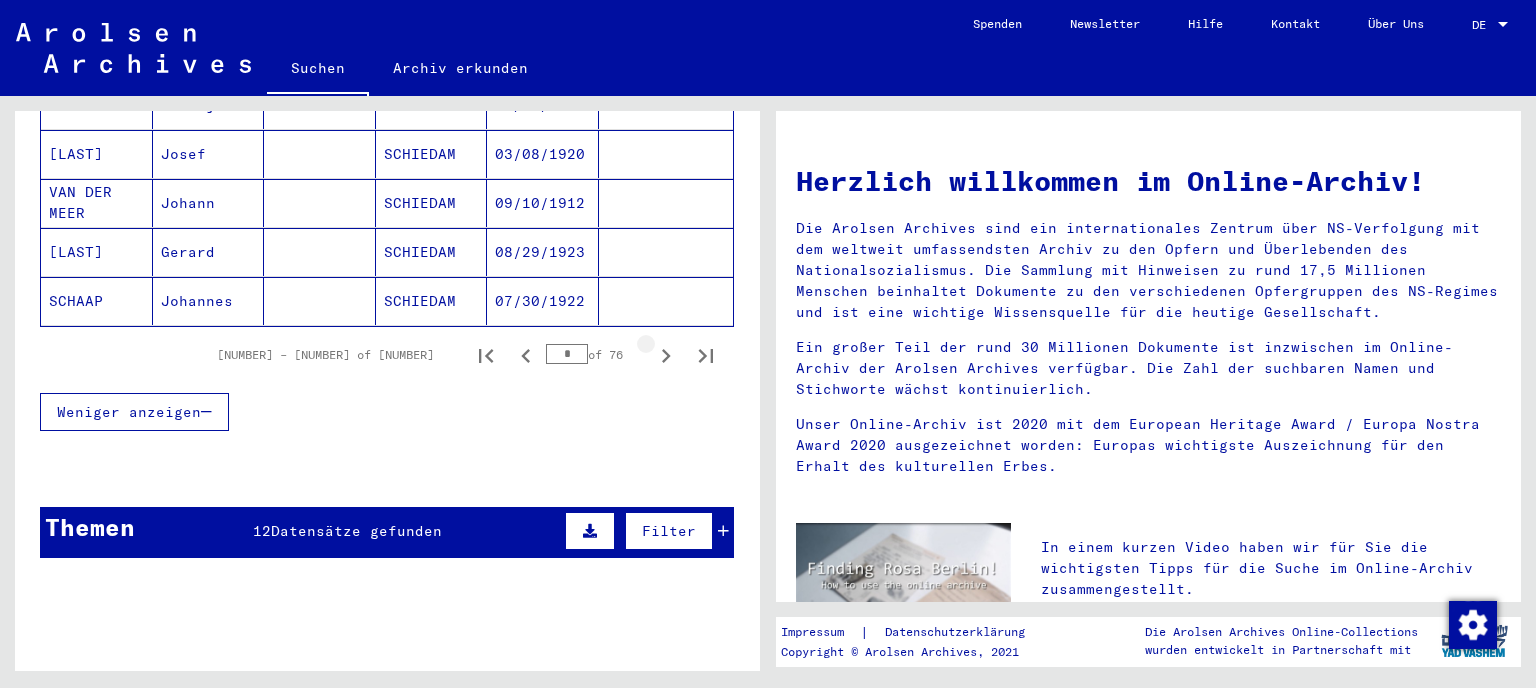 click 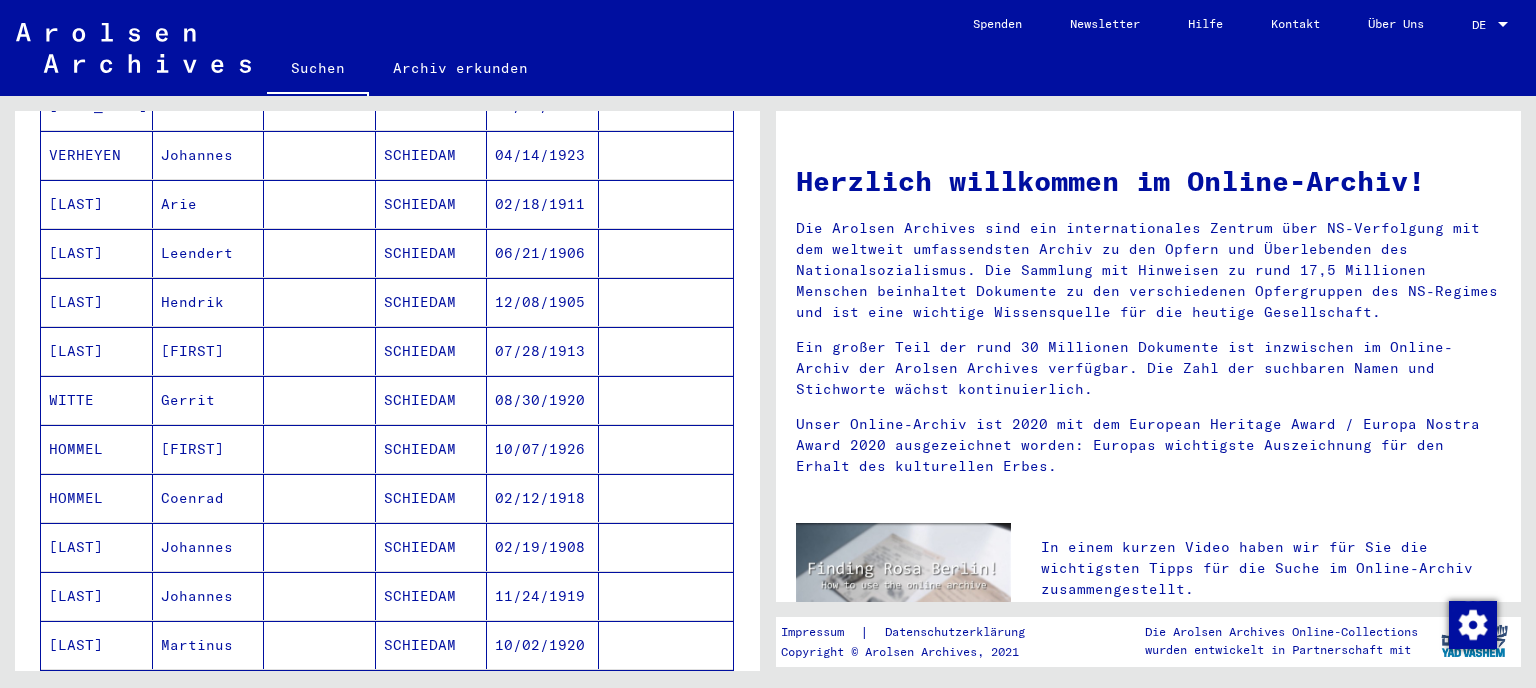 scroll, scrollTop: 221, scrollLeft: 0, axis: vertical 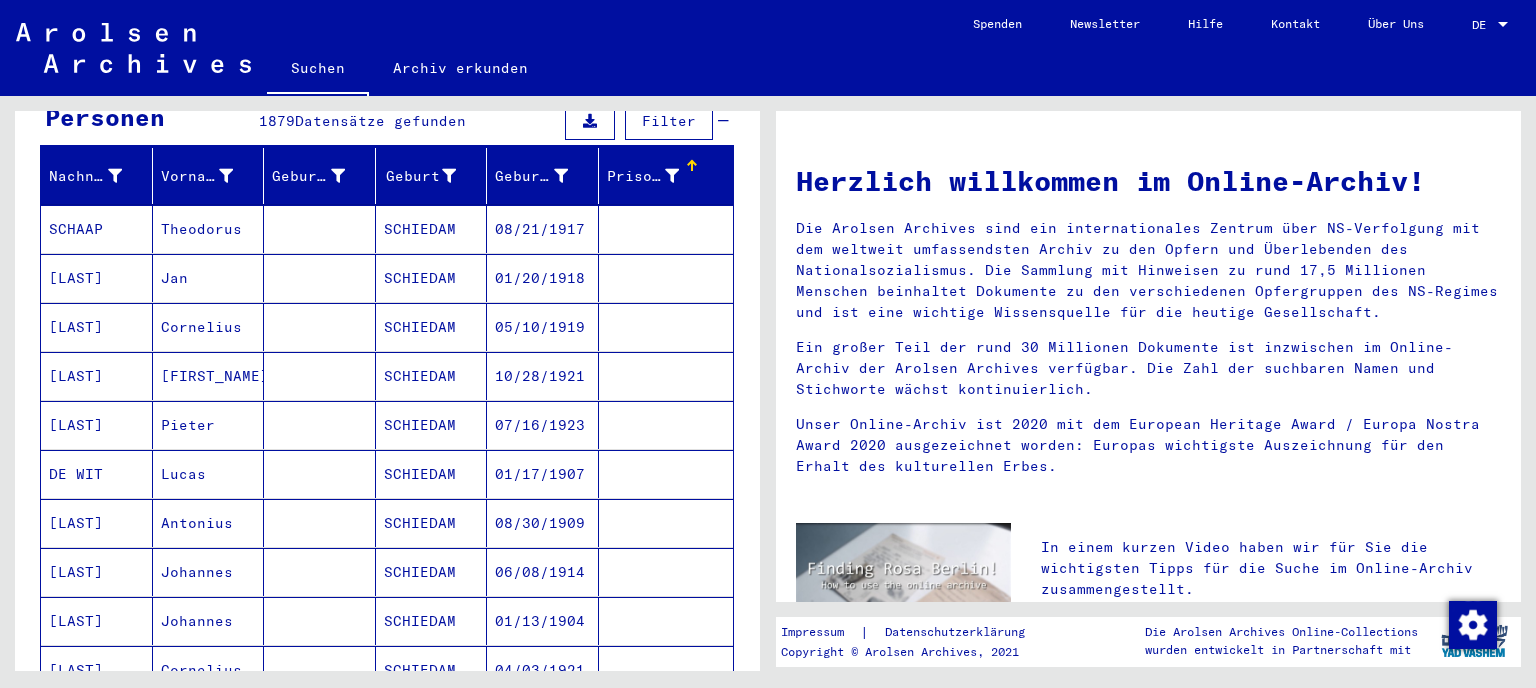 click at bounding box center [690, 163] 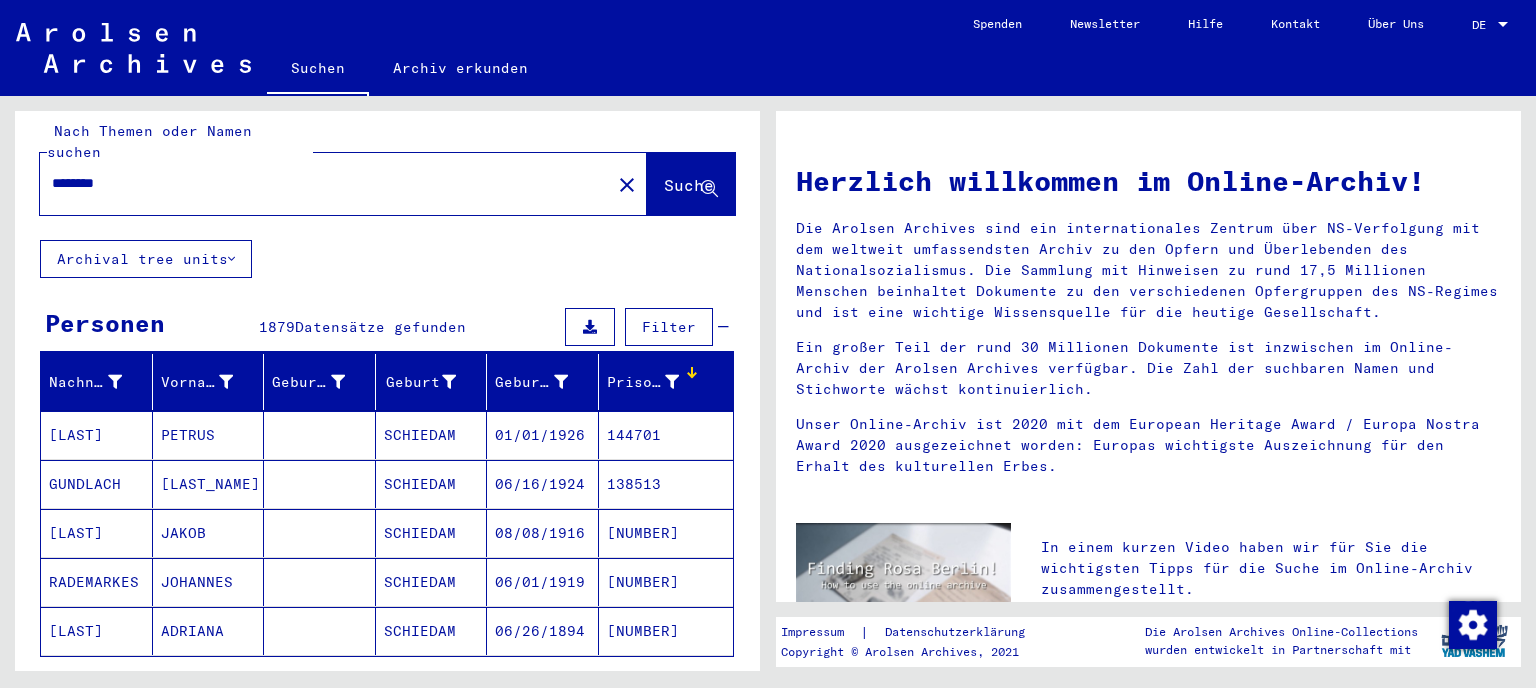 scroll, scrollTop: 0, scrollLeft: 0, axis: both 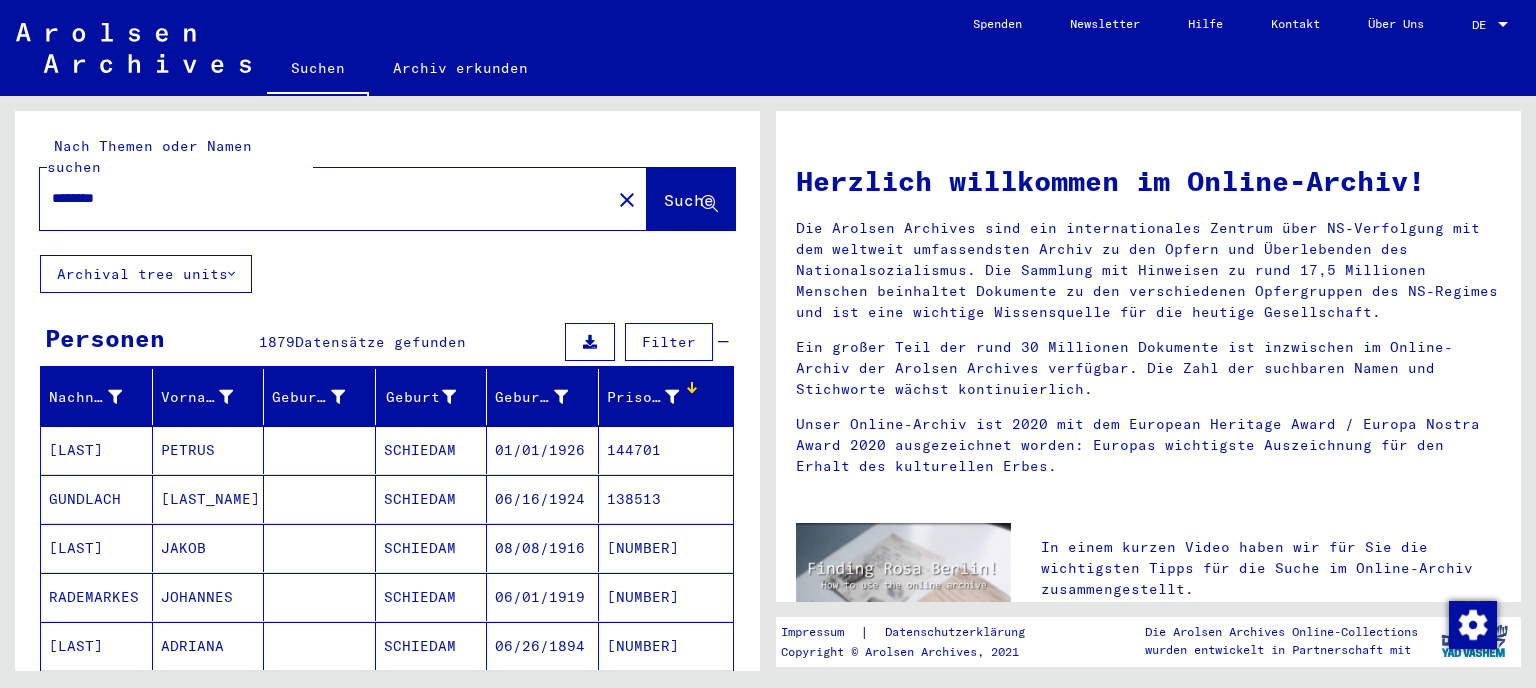 click on "********" at bounding box center (319, 198) 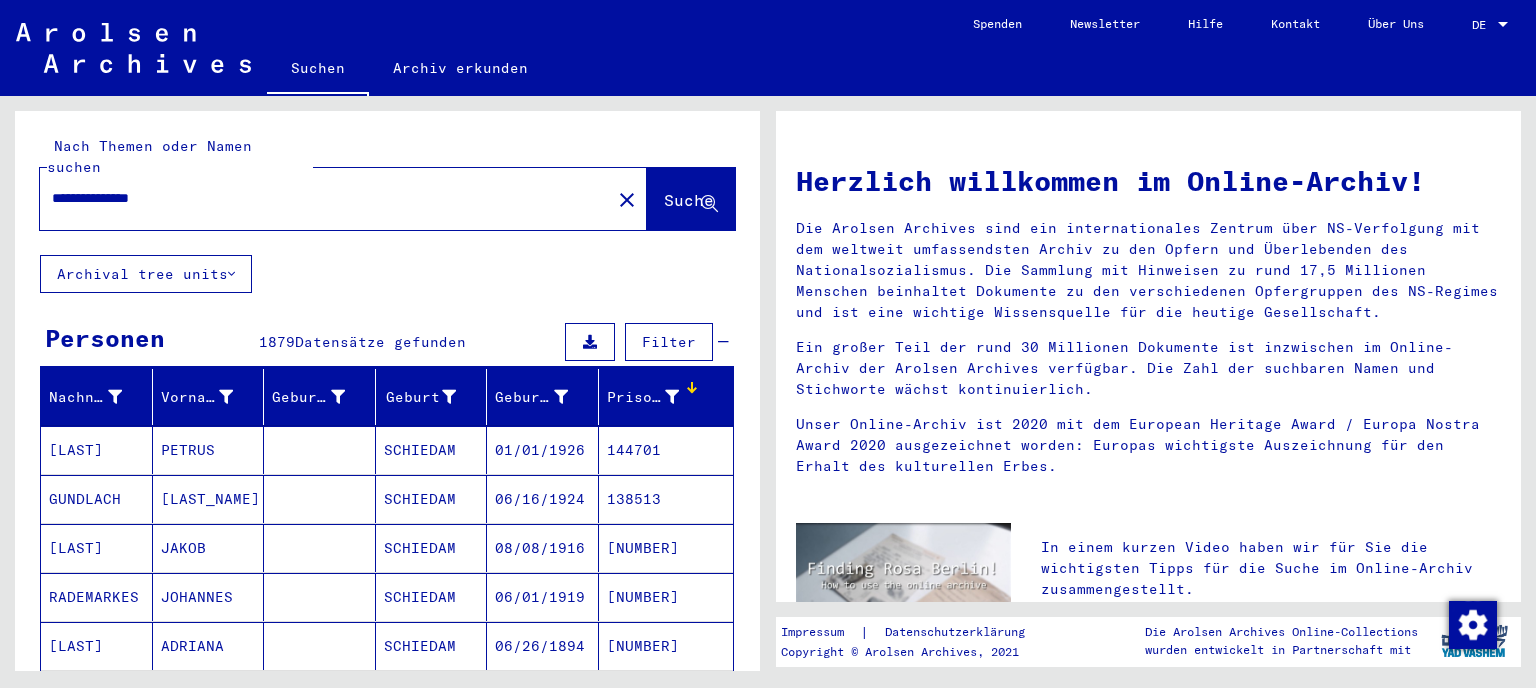 type on "**********" 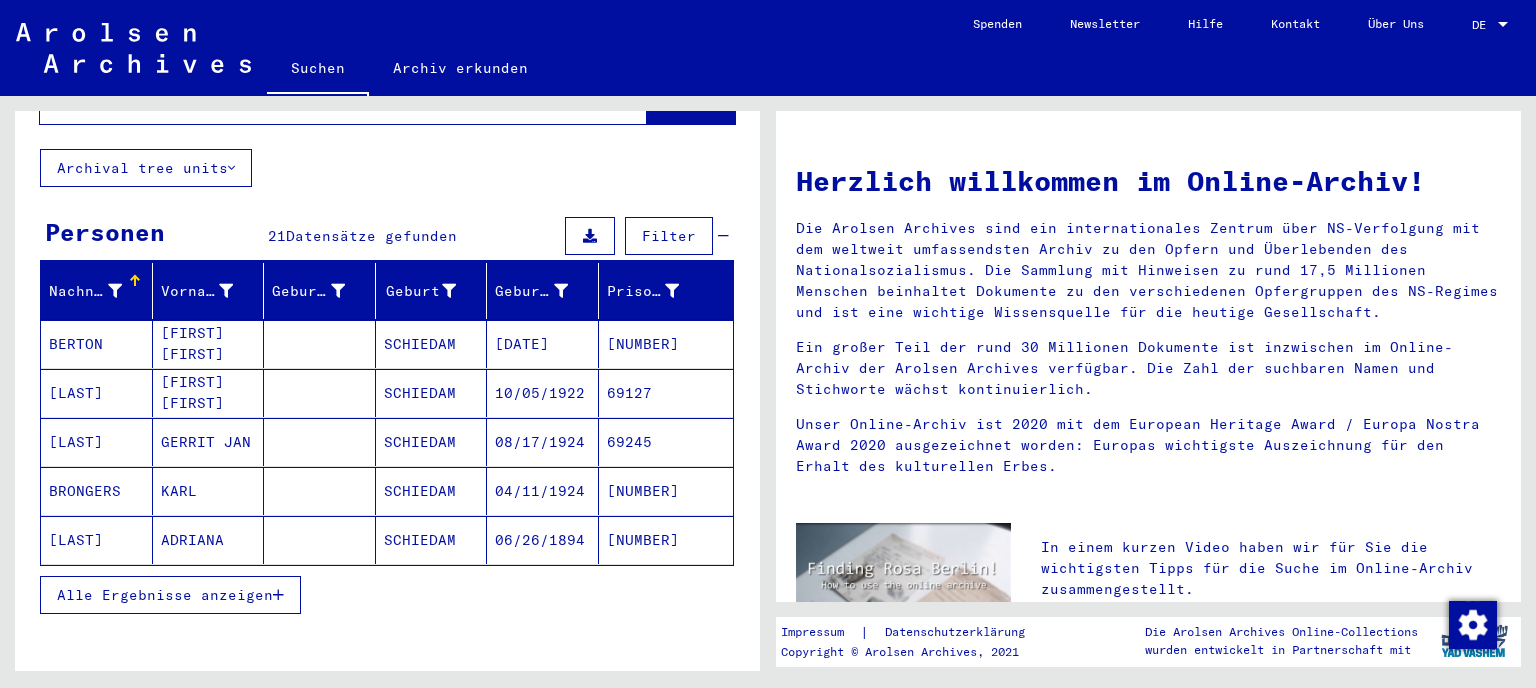 scroll, scrollTop: 110, scrollLeft: 0, axis: vertical 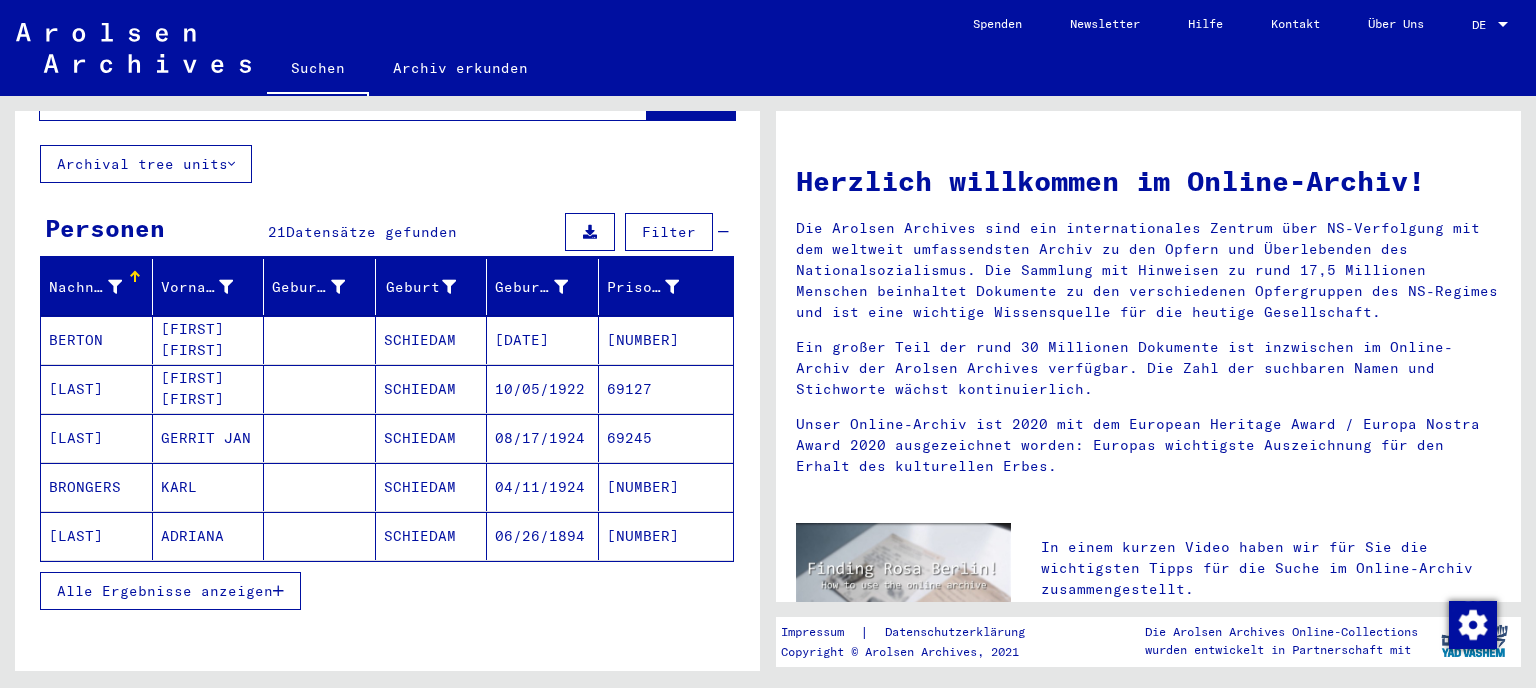 click on "[LAST]" 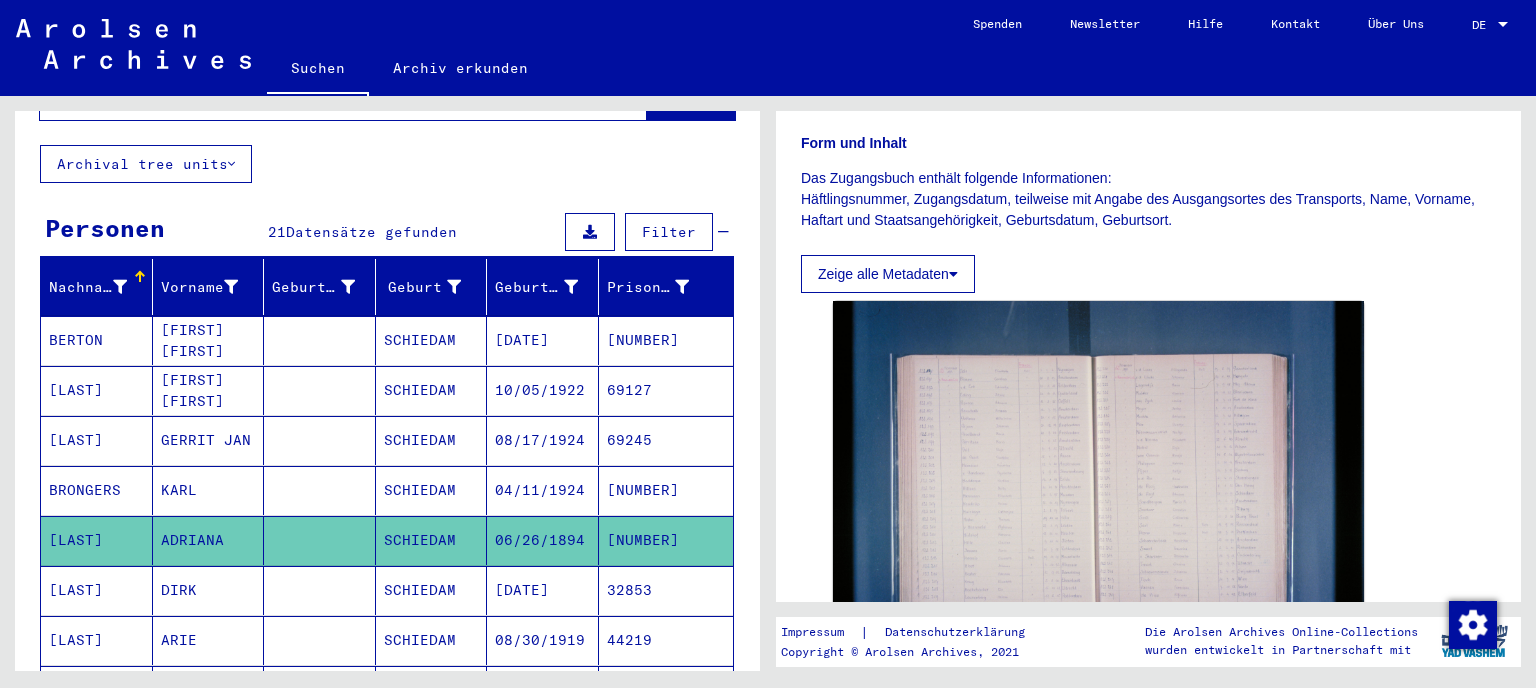 scroll, scrollTop: 221, scrollLeft: 0, axis: vertical 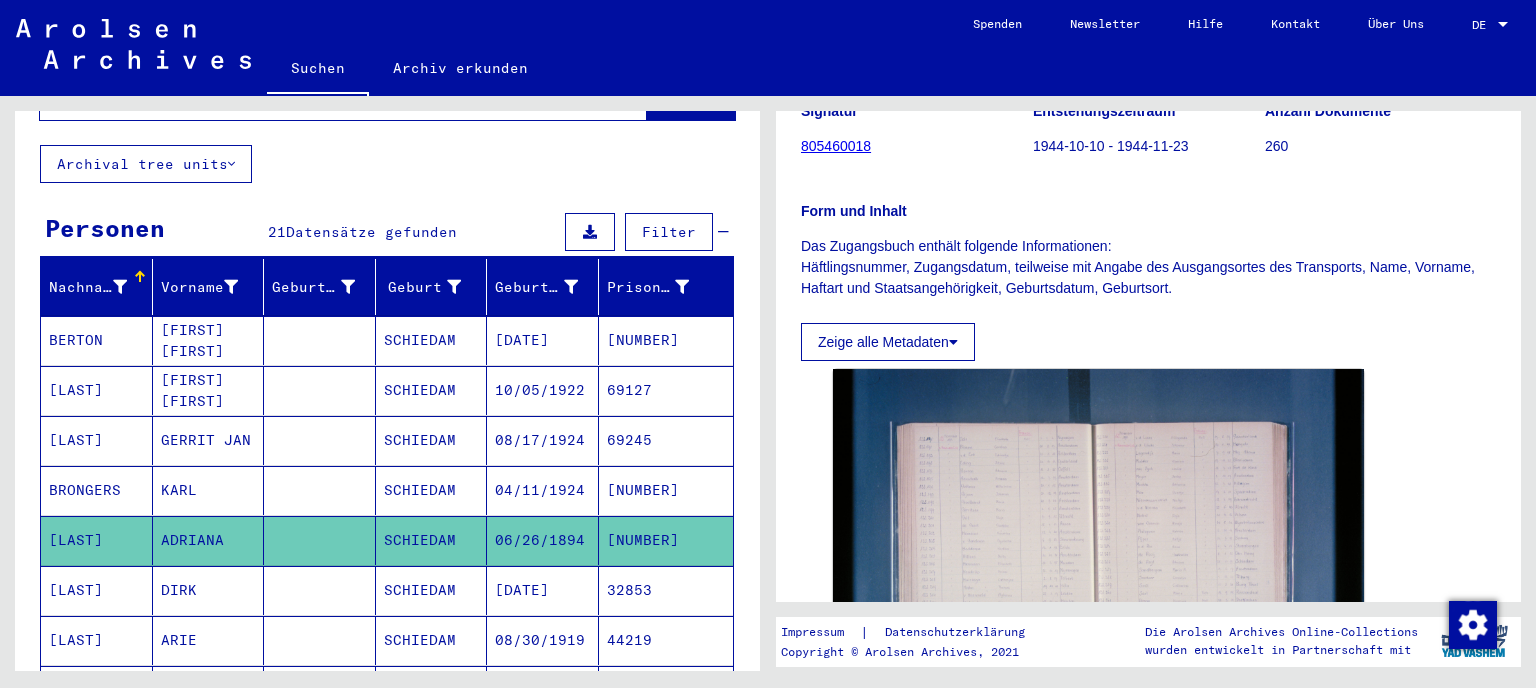 click on "[LAST]" at bounding box center (97, 640) 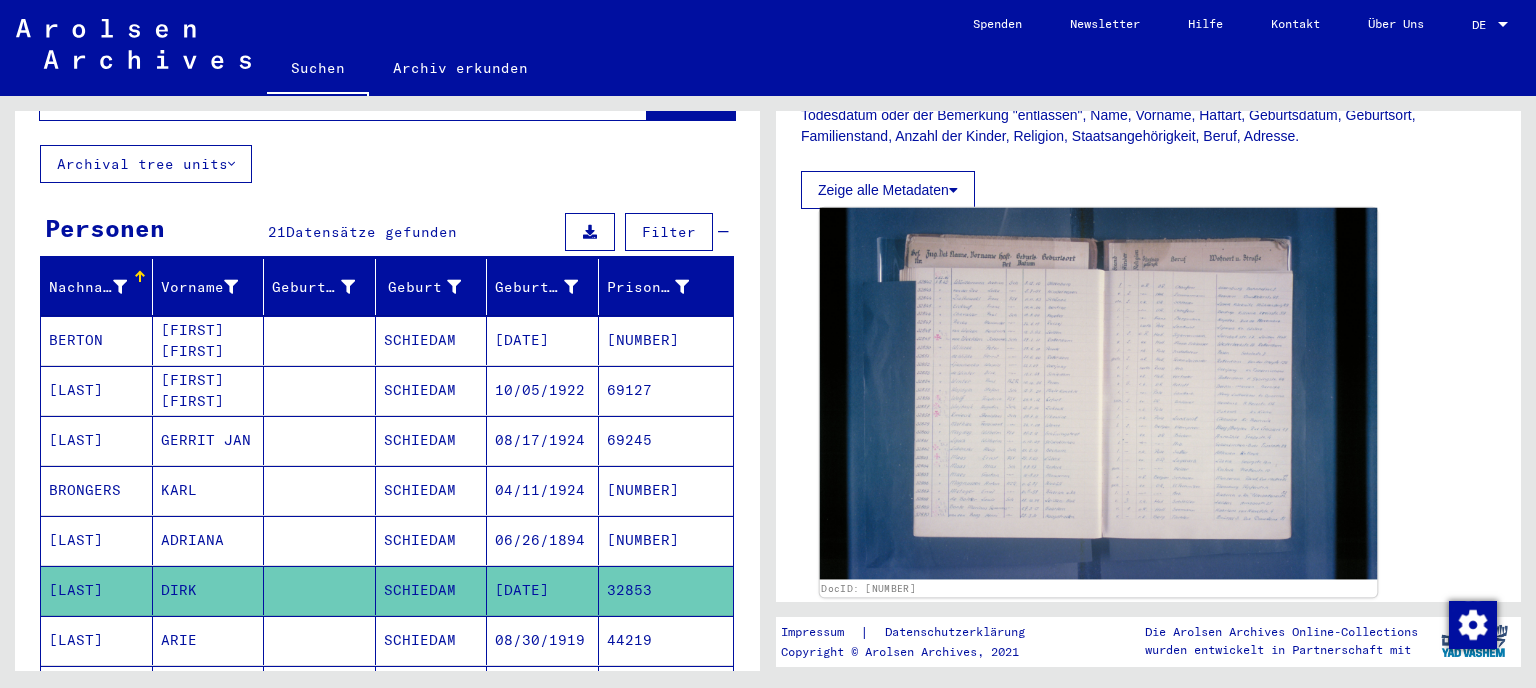 scroll, scrollTop: 552, scrollLeft: 0, axis: vertical 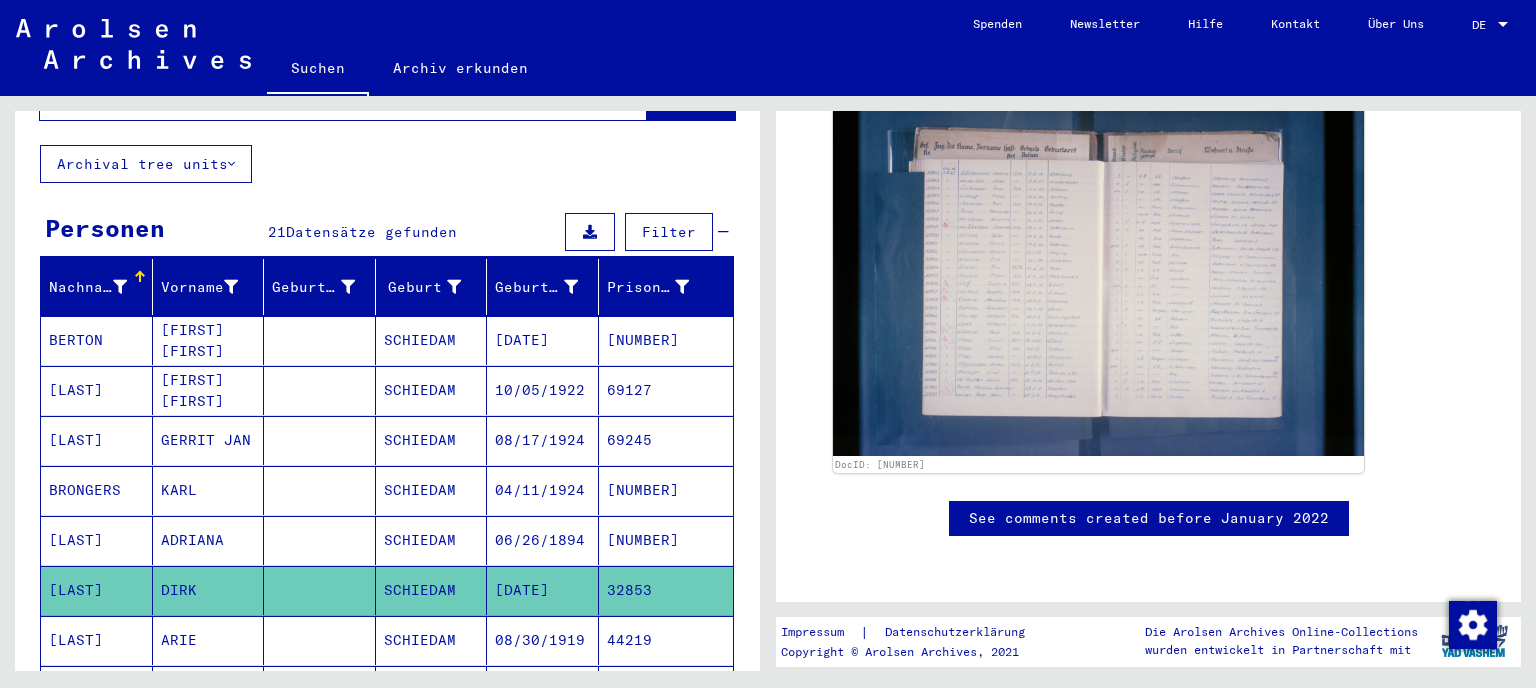 click on "BERTON" at bounding box center [97, 390] 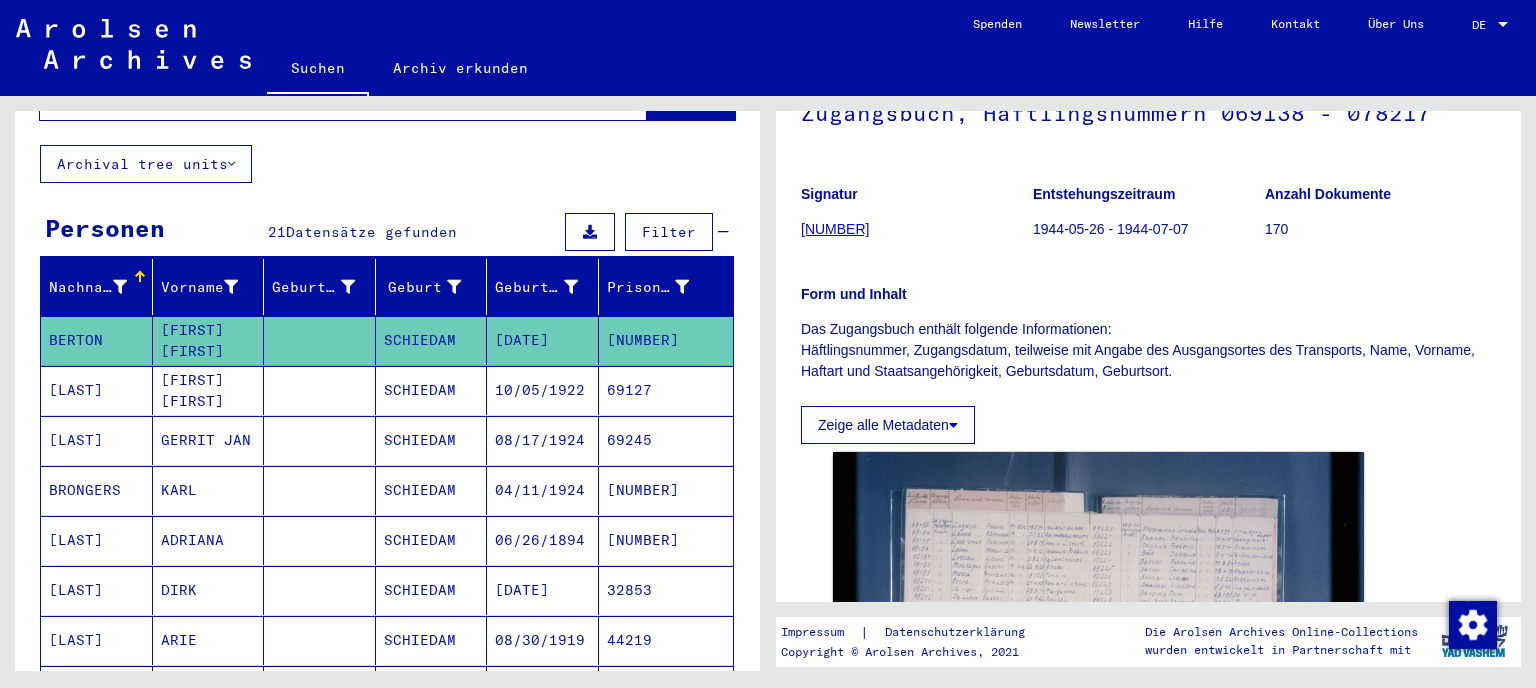 scroll, scrollTop: 331, scrollLeft: 0, axis: vertical 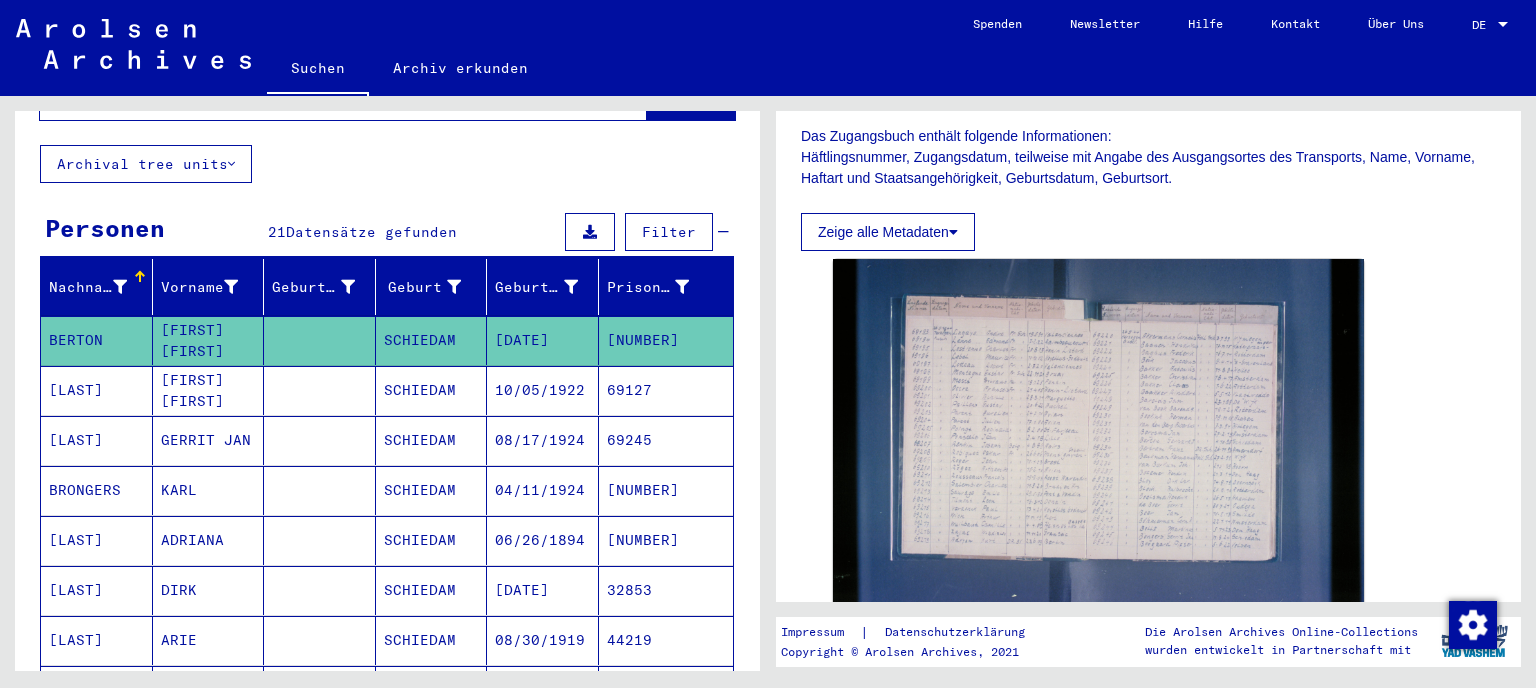 click on "[LAST]" at bounding box center [97, 440] 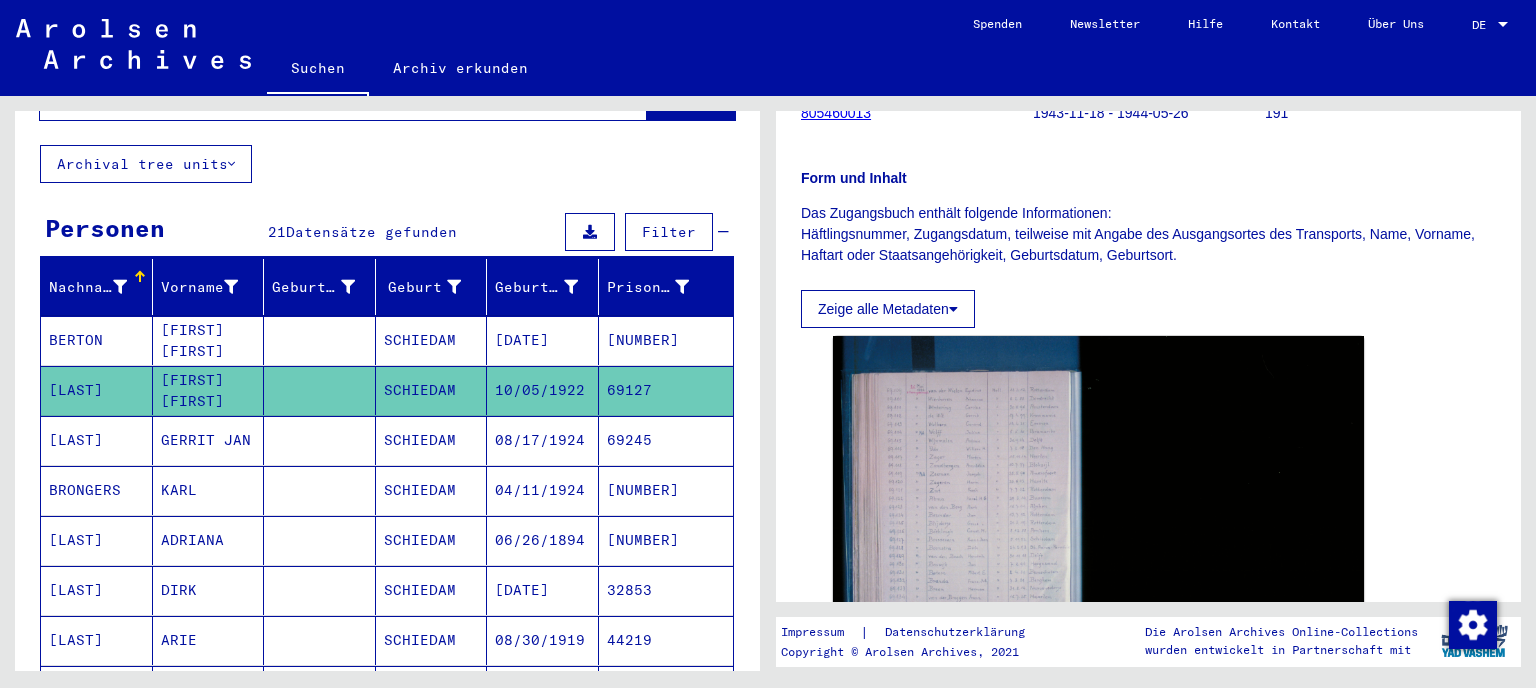 scroll, scrollTop: 331, scrollLeft: 0, axis: vertical 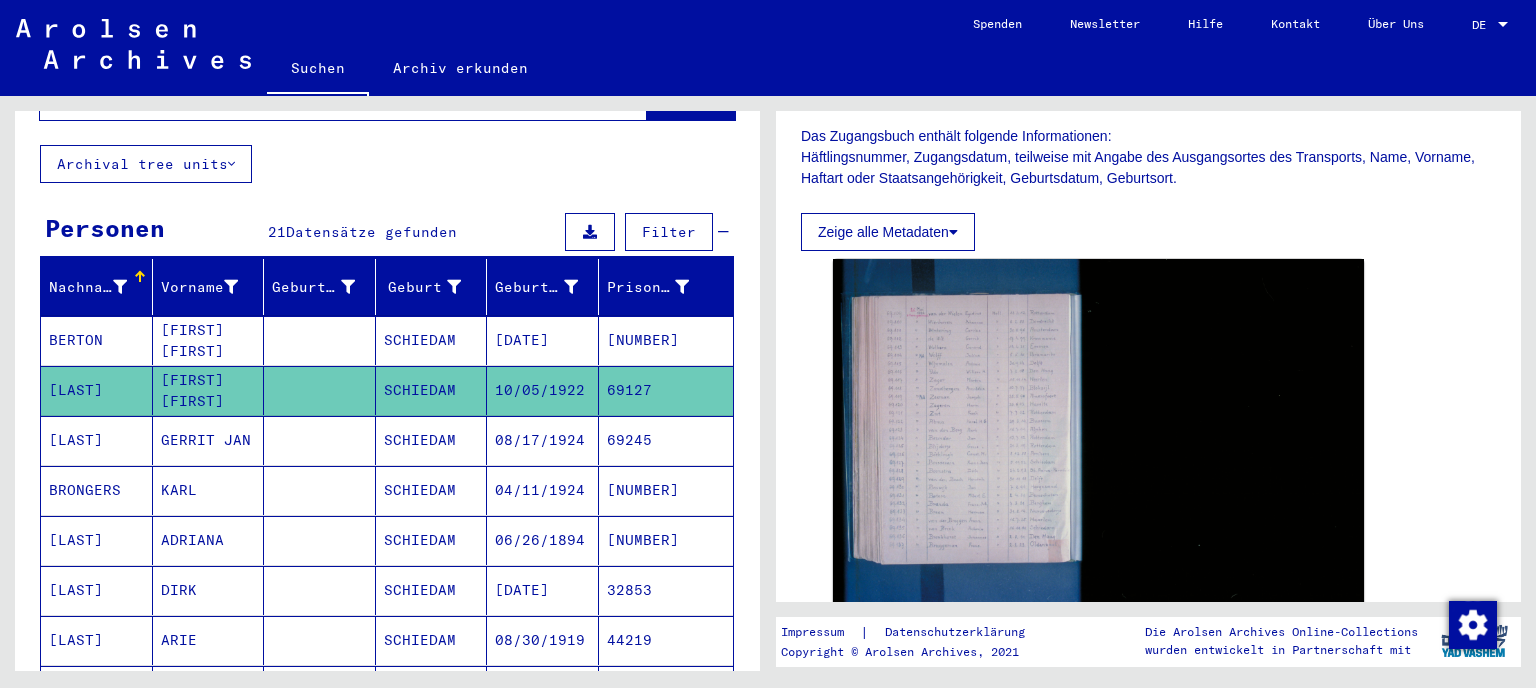 click on "[LAST]" at bounding box center [97, 490] 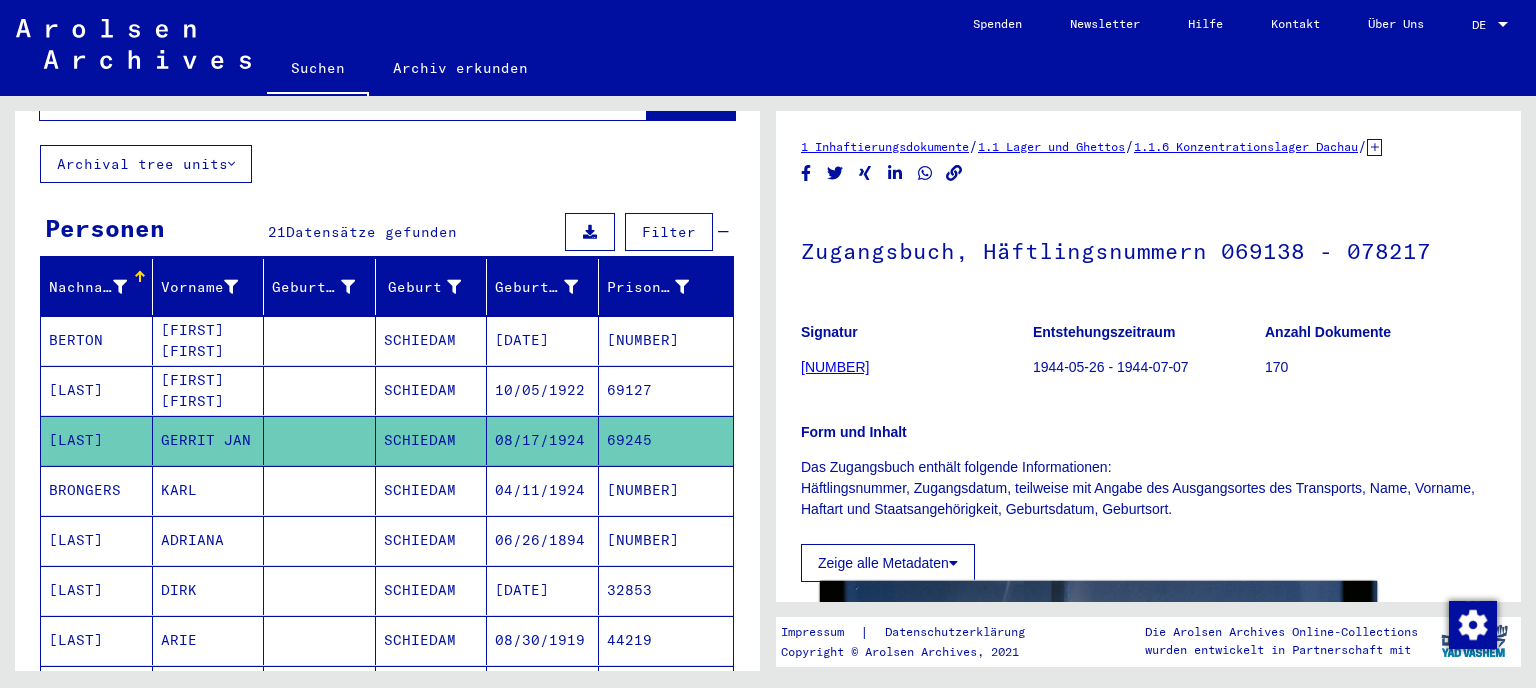 scroll, scrollTop: 442, scrollLeft: 0, axis: vertical 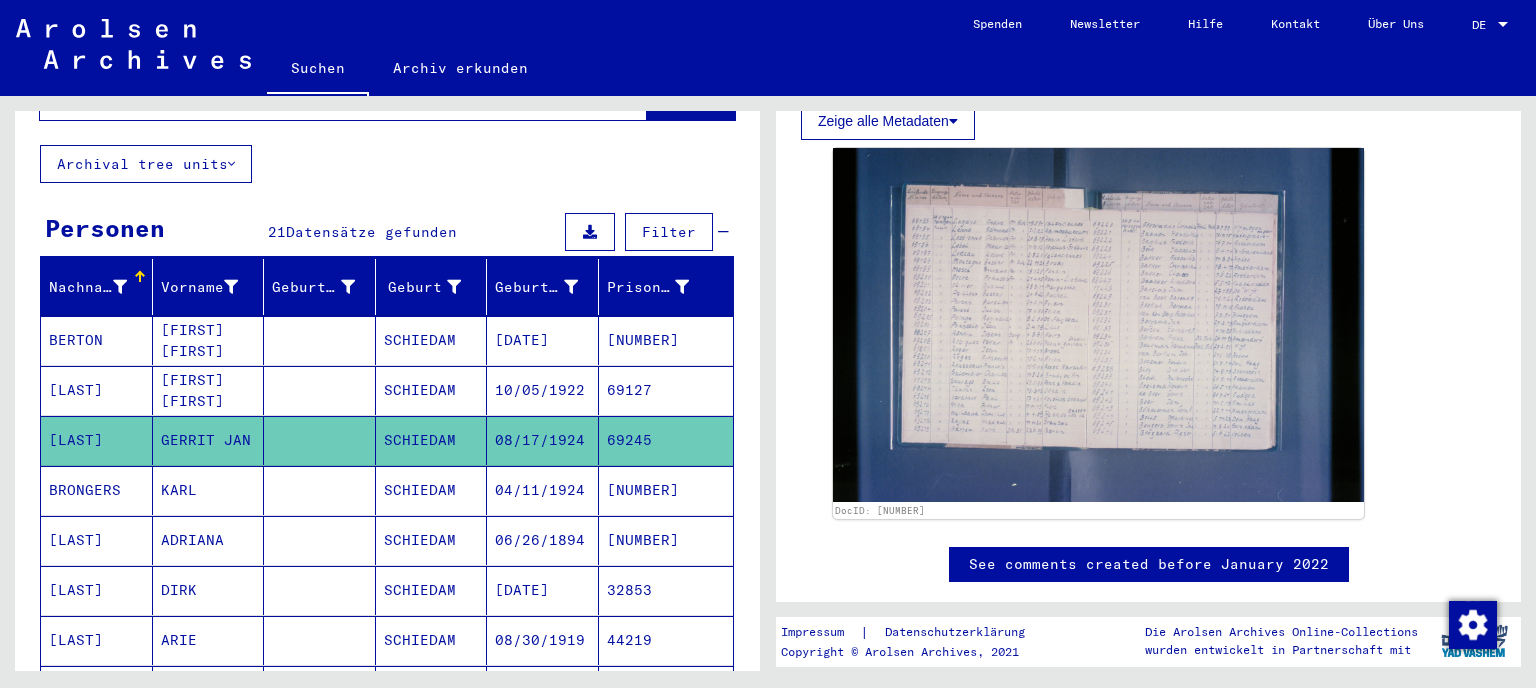 click on "BRONGERS" at bounding box center (97, 540) 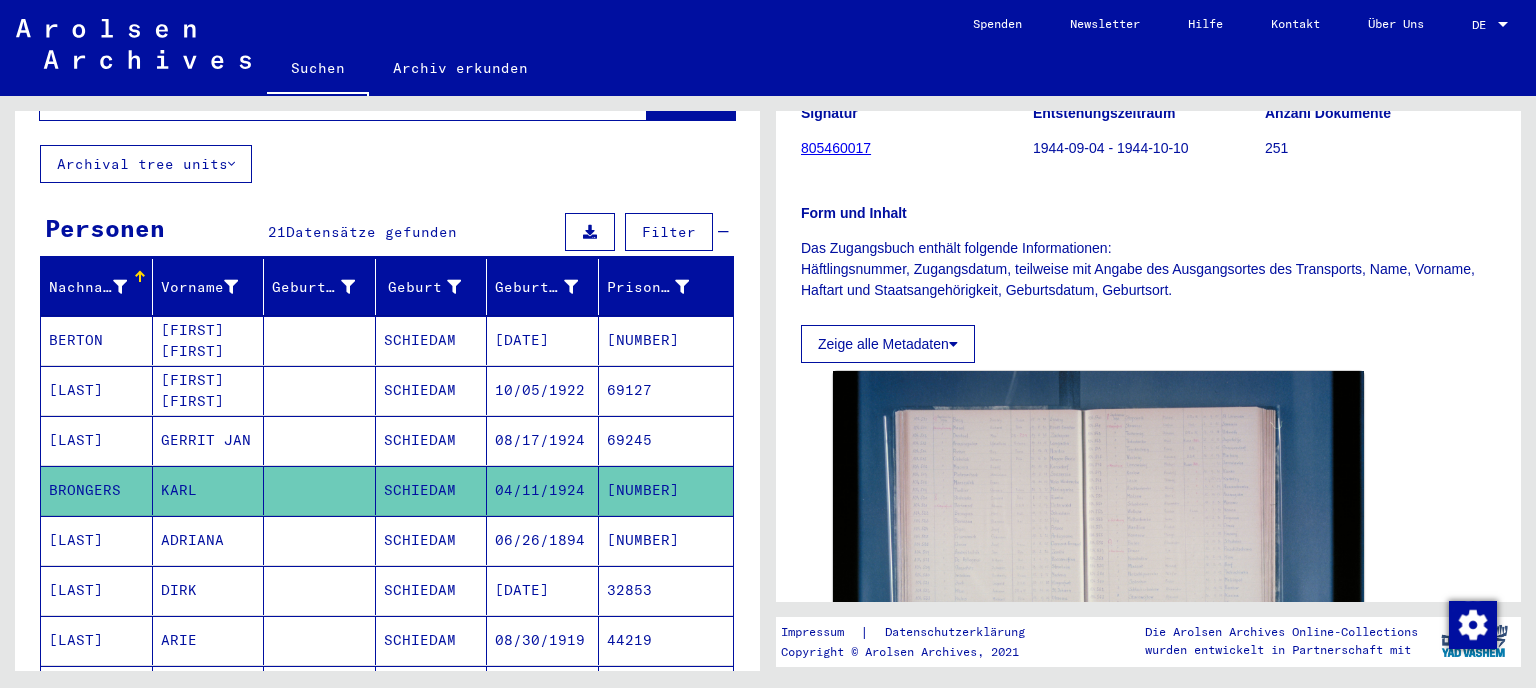 scroll, scrollTop: 331, scrollLeft: 0, axis: vertical 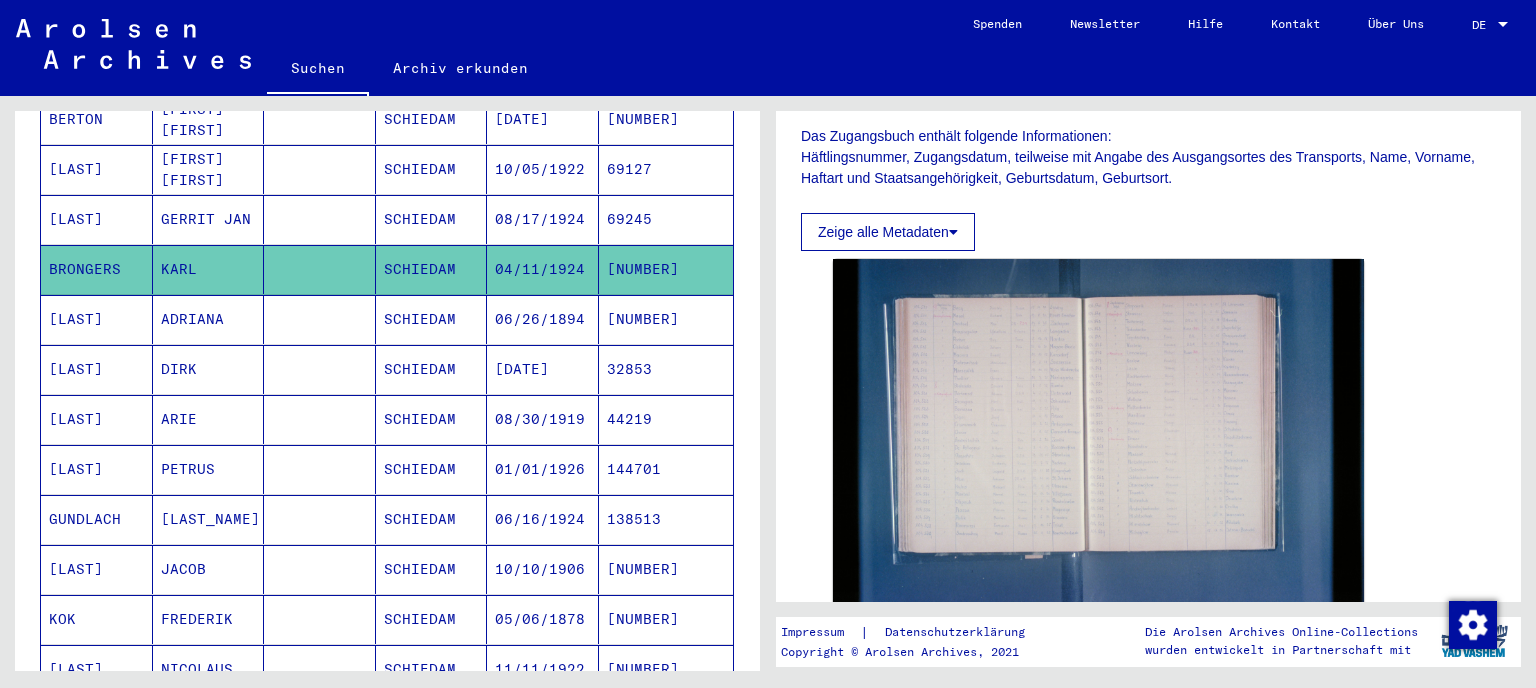 click on "GUNDLACH" at bounding box center [97, 569] 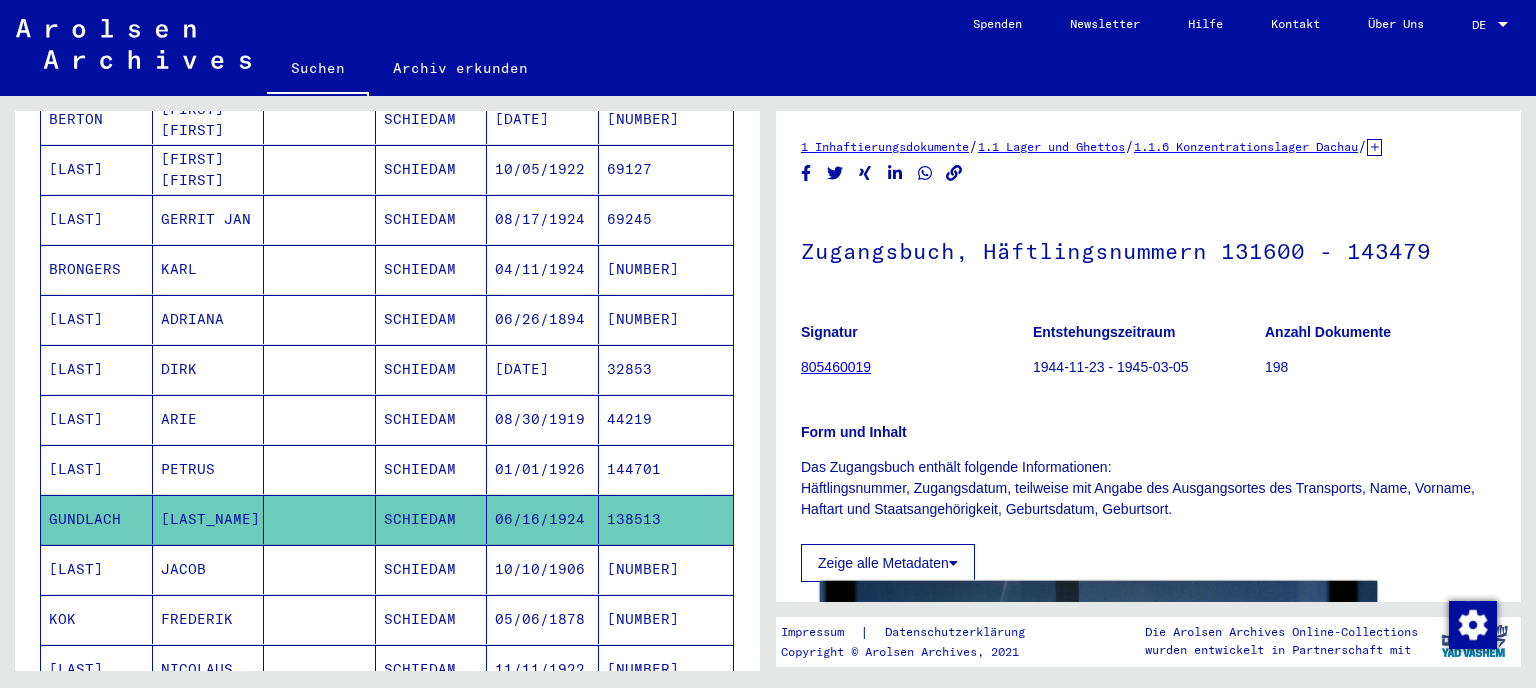 scroll, scrollTop: 331, scrollLeft: 0, axis: vertical 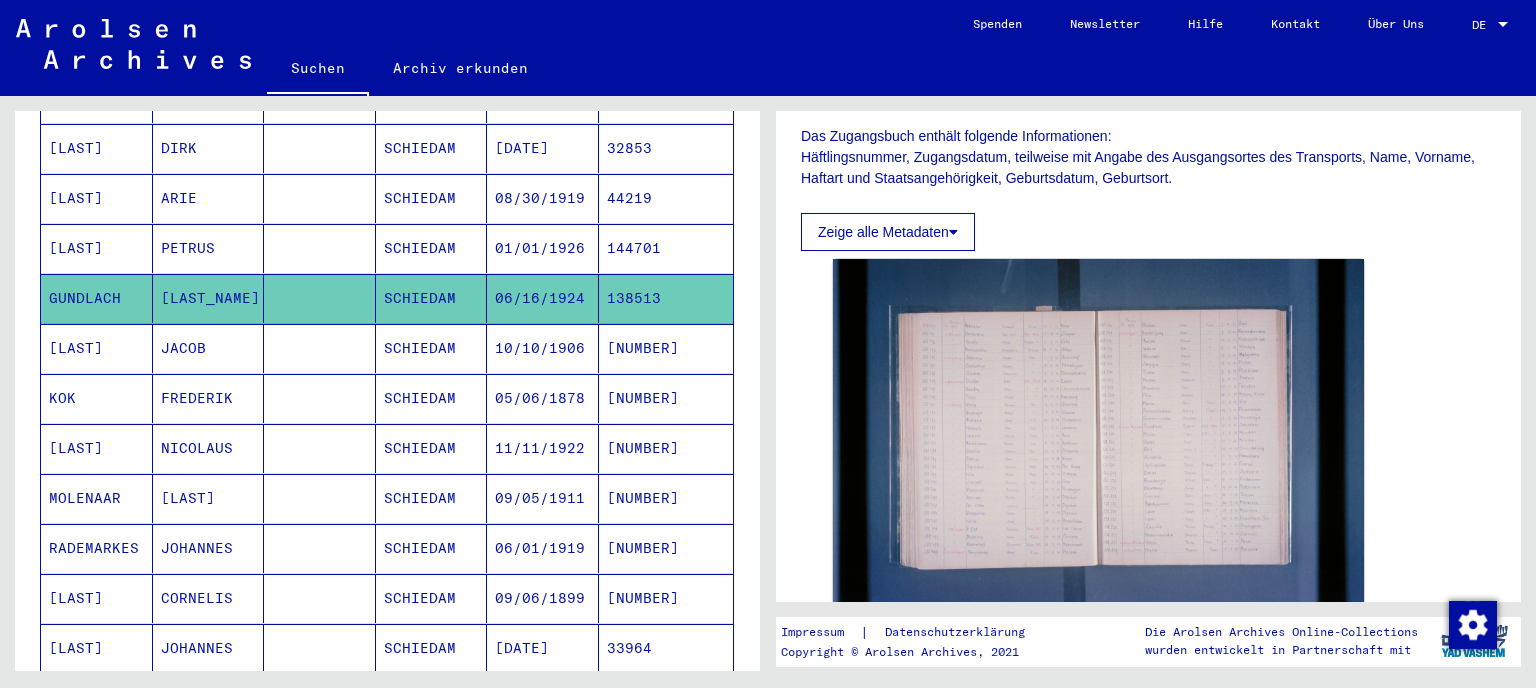 click on "RADEMARKES" at bounding box center [97, 598] 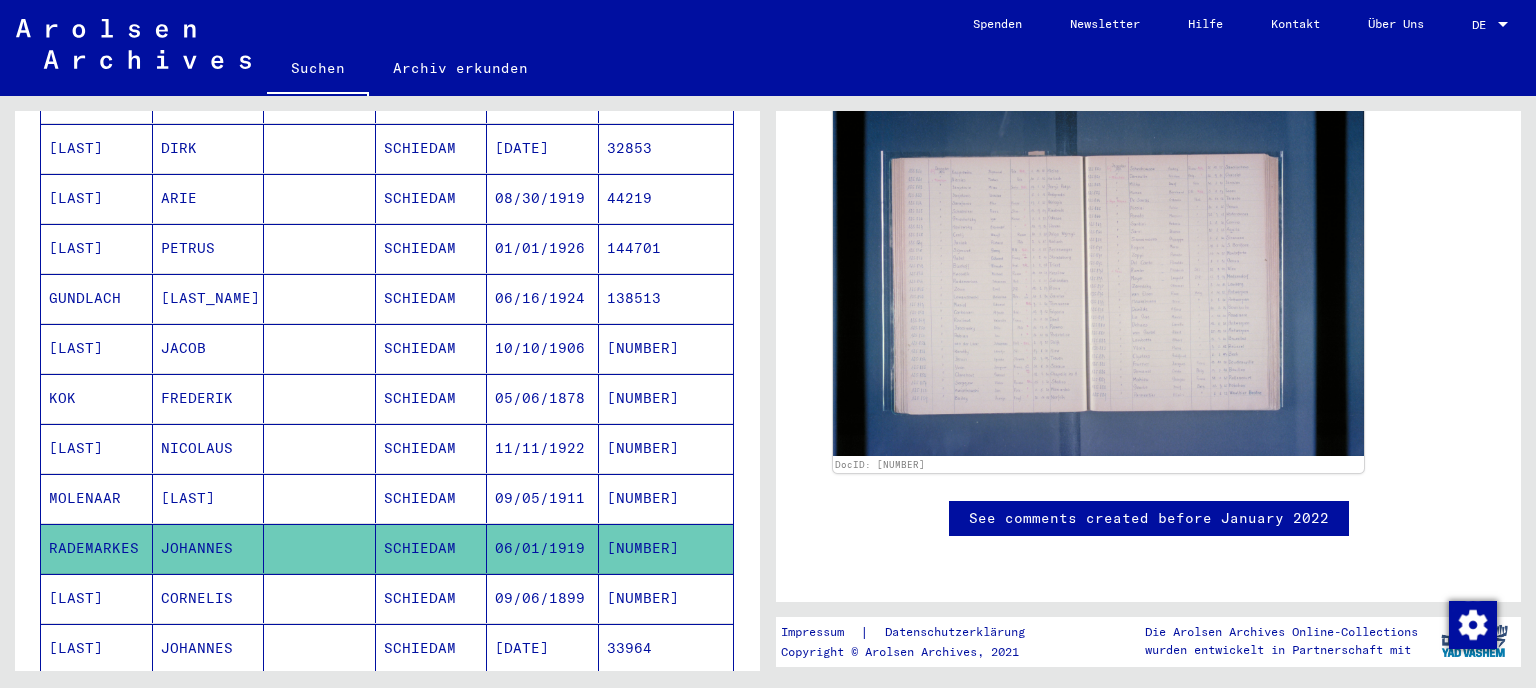 scroll, scrollTop: 662, scrollLeft: 0, axis: vertical 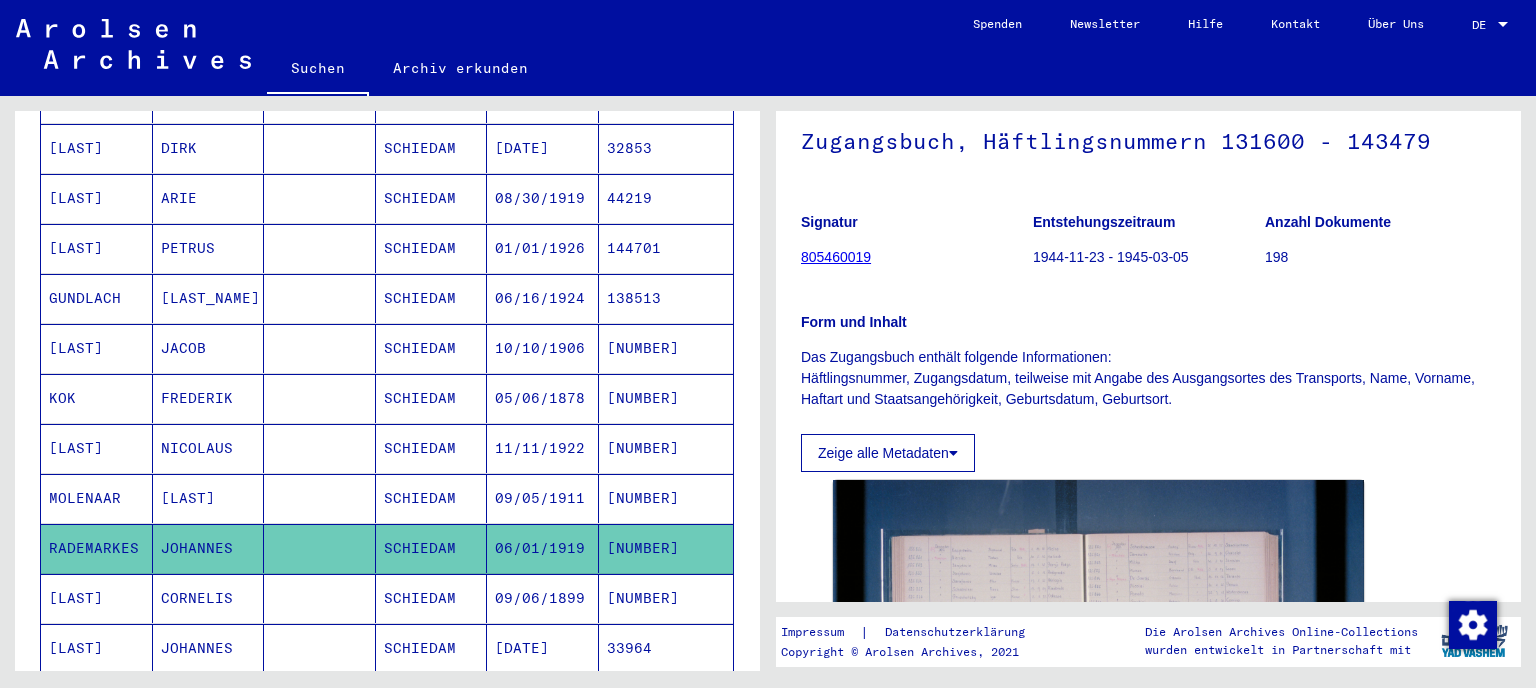 click on "[LAST]" at bounding box center (97, 698) 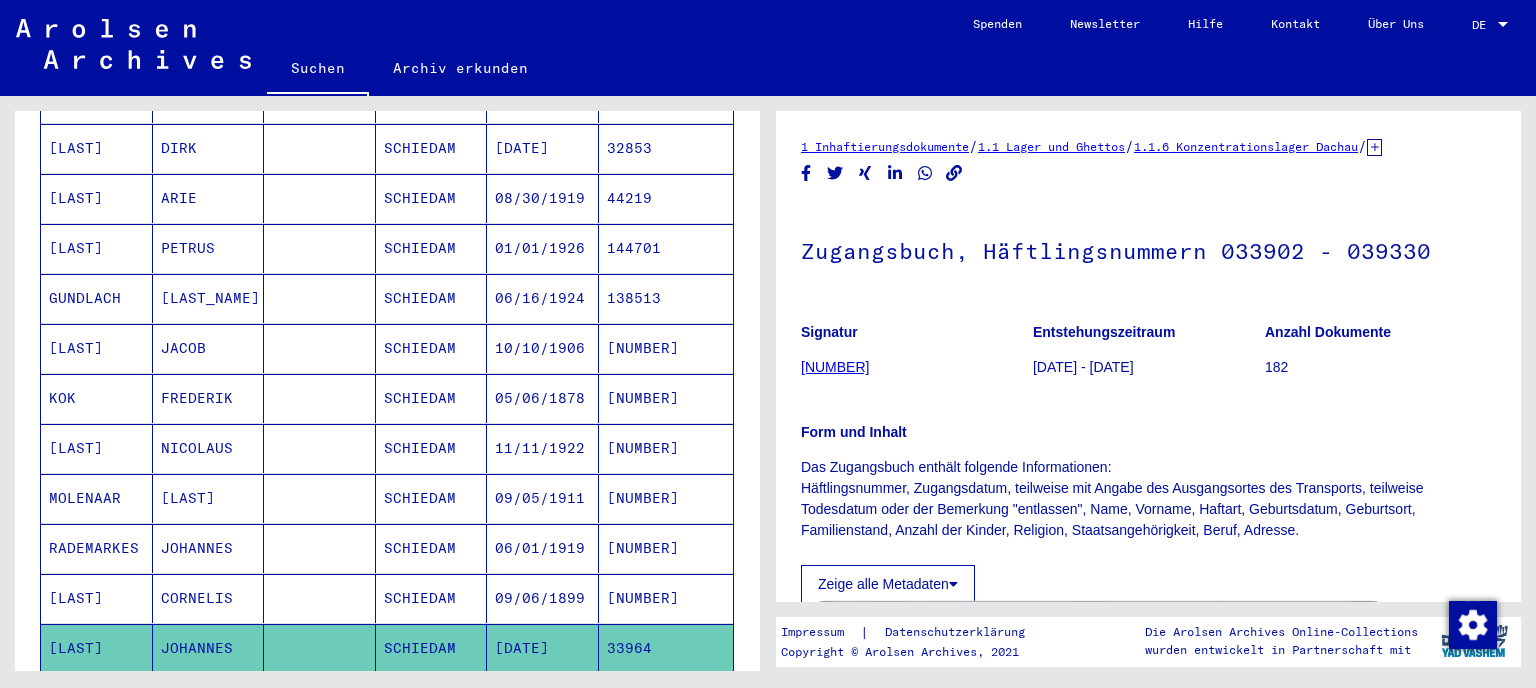 scroll, scrollTop: 331, scrollLeft: 0, axis: vertical 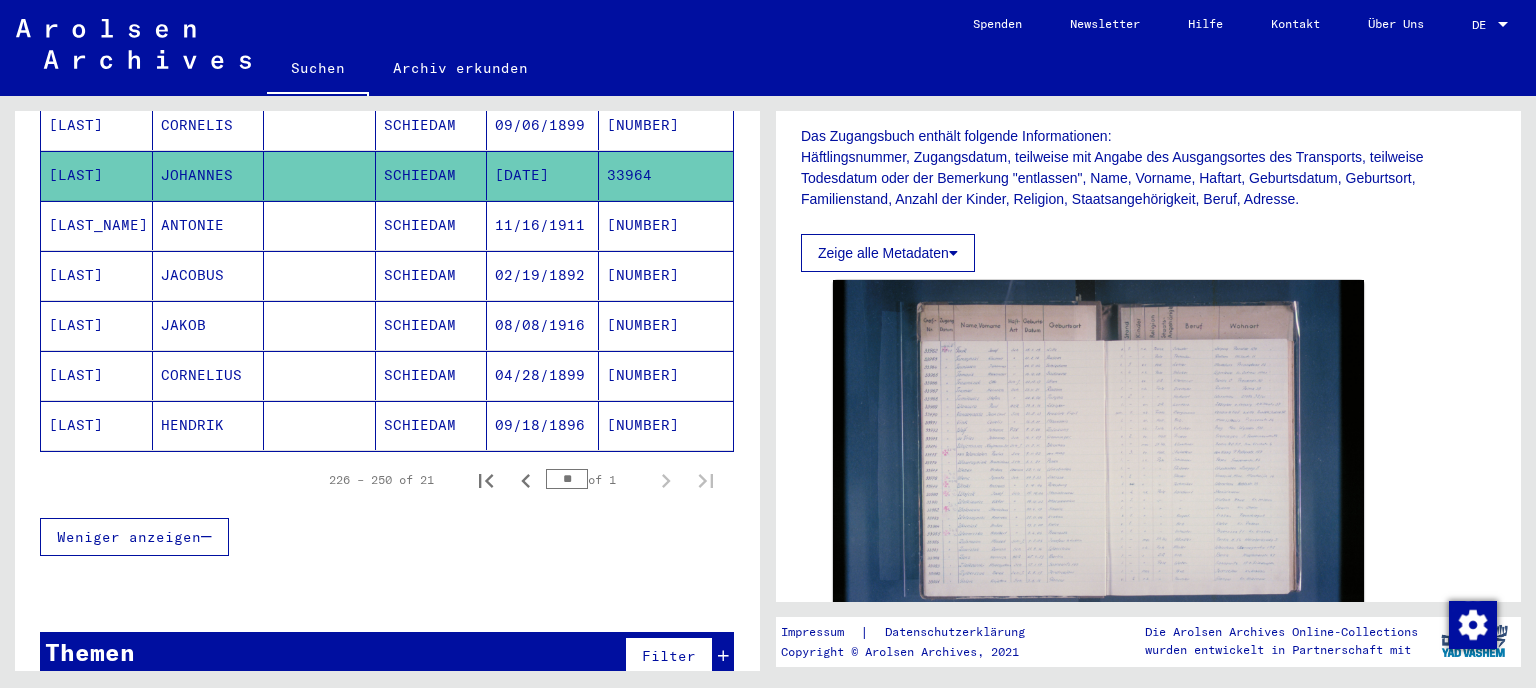 click on "[LAST]" 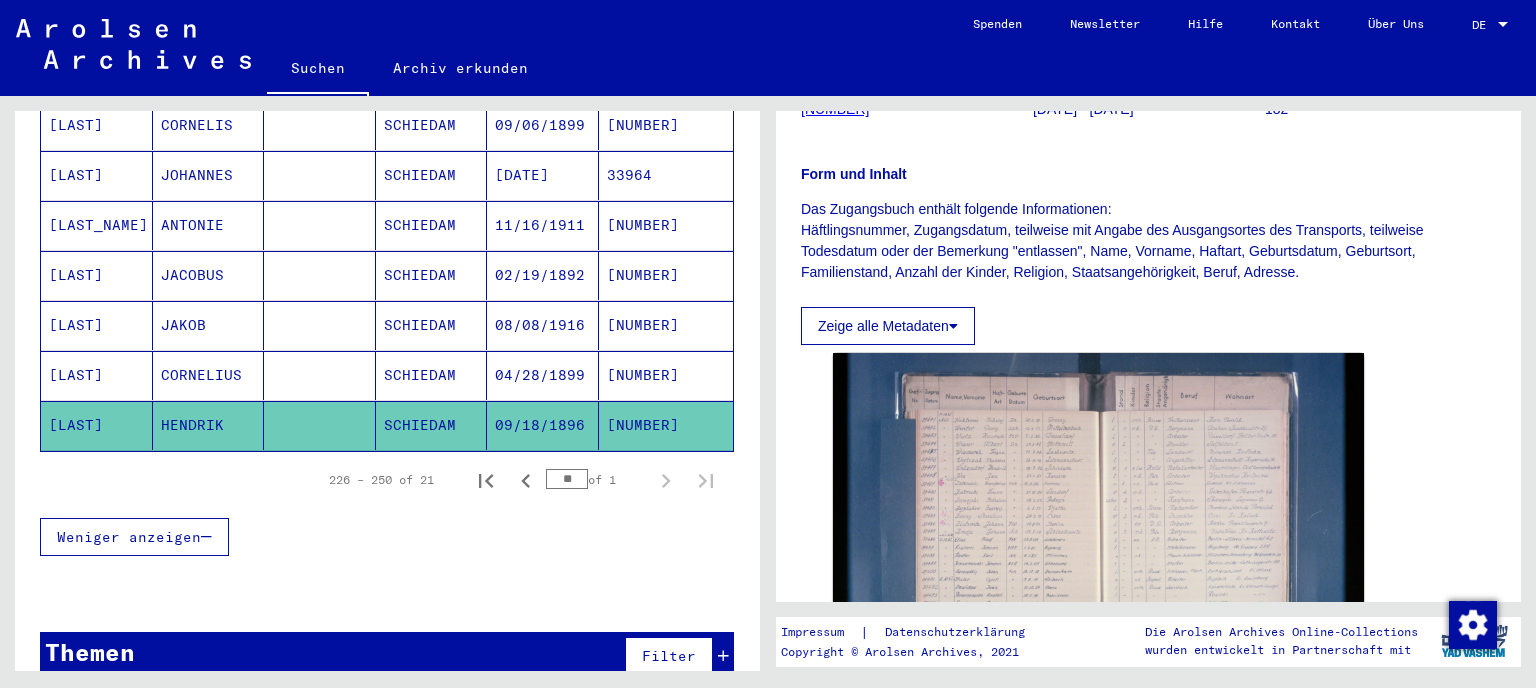 scroll, scrollTop: 331, scrollLeft: 0, axis: vertical 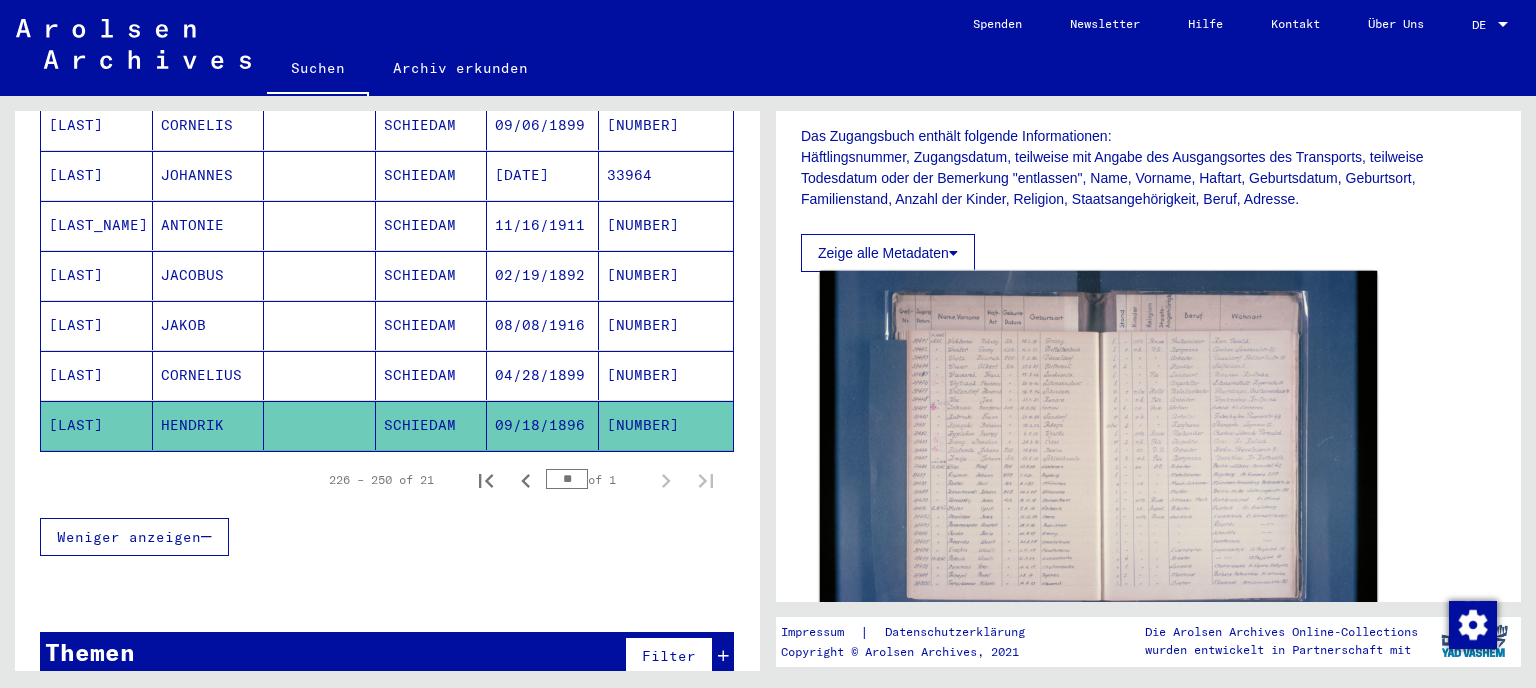 click 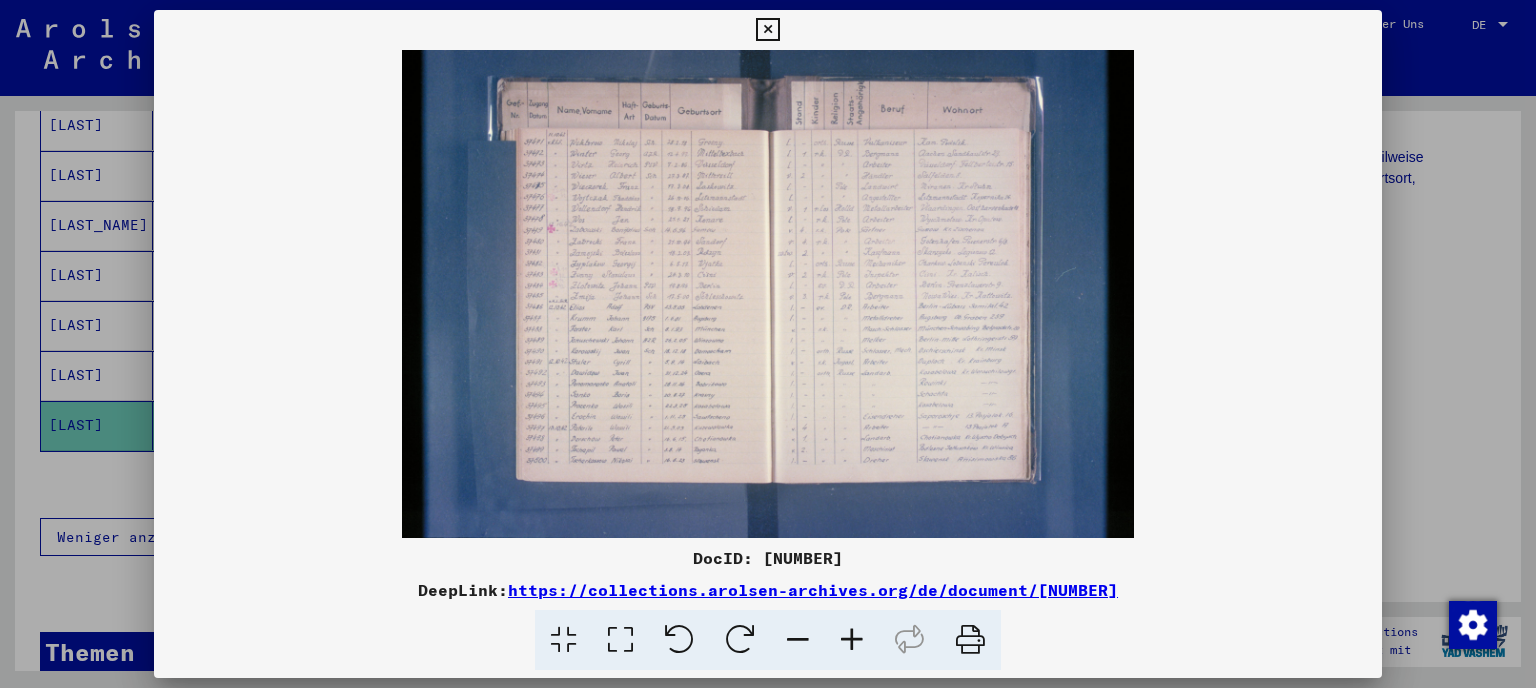 click at bounding box center [852, 640] 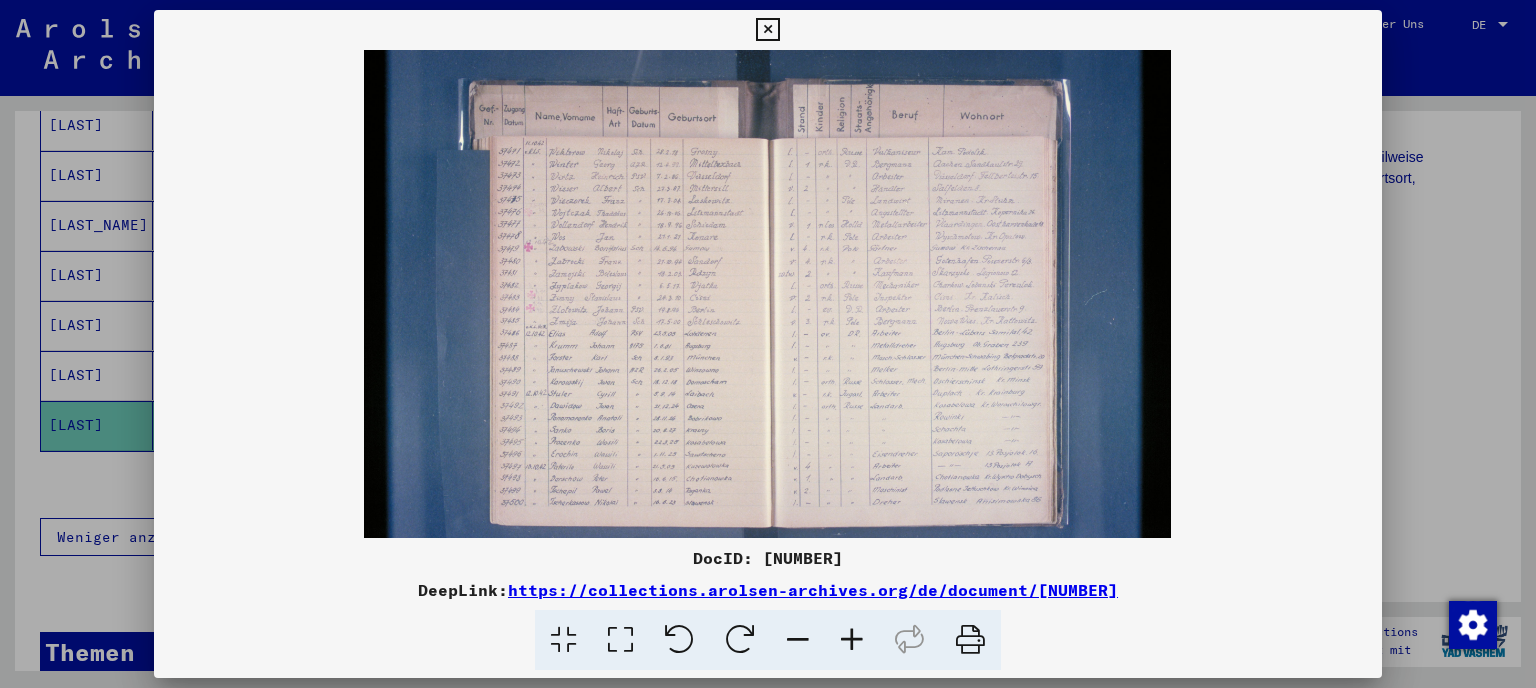 click at bounding box center [852, 640] 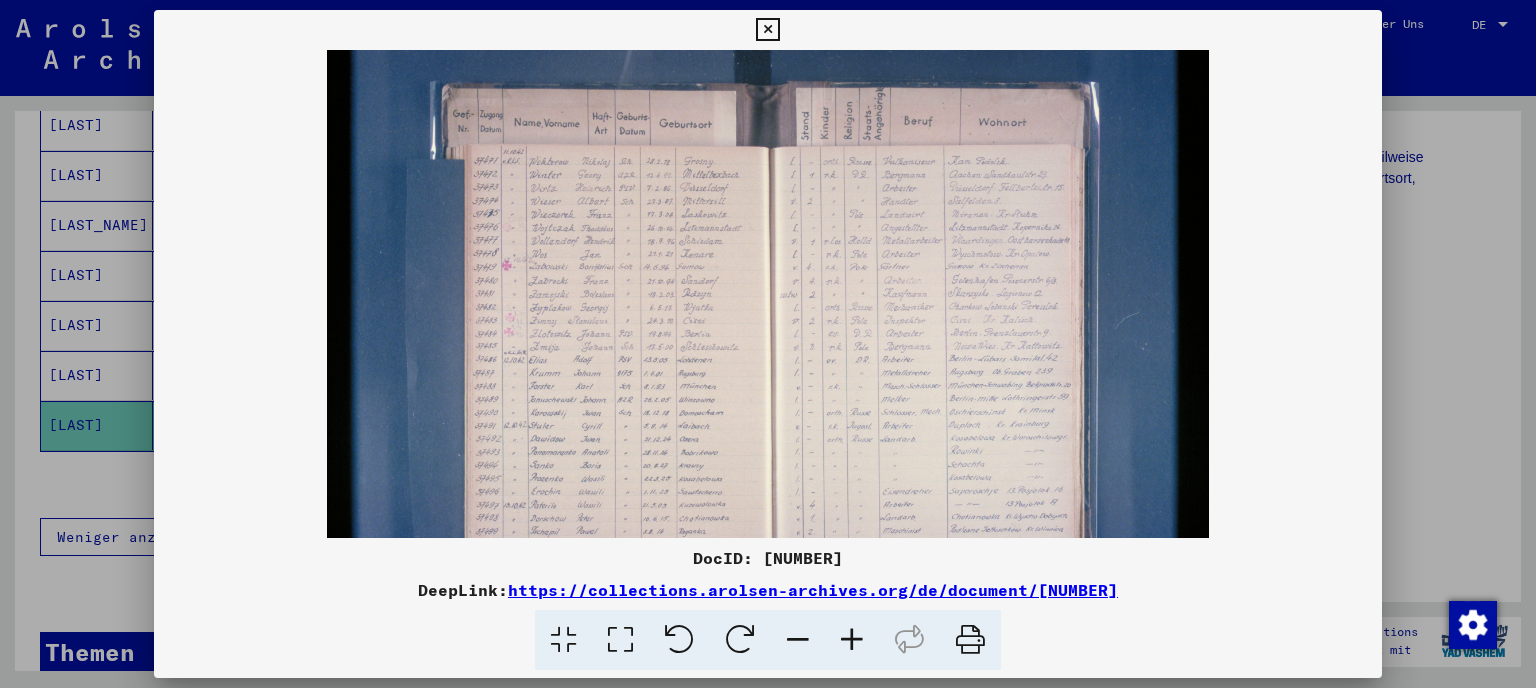 click at bounding box center [852, 640] 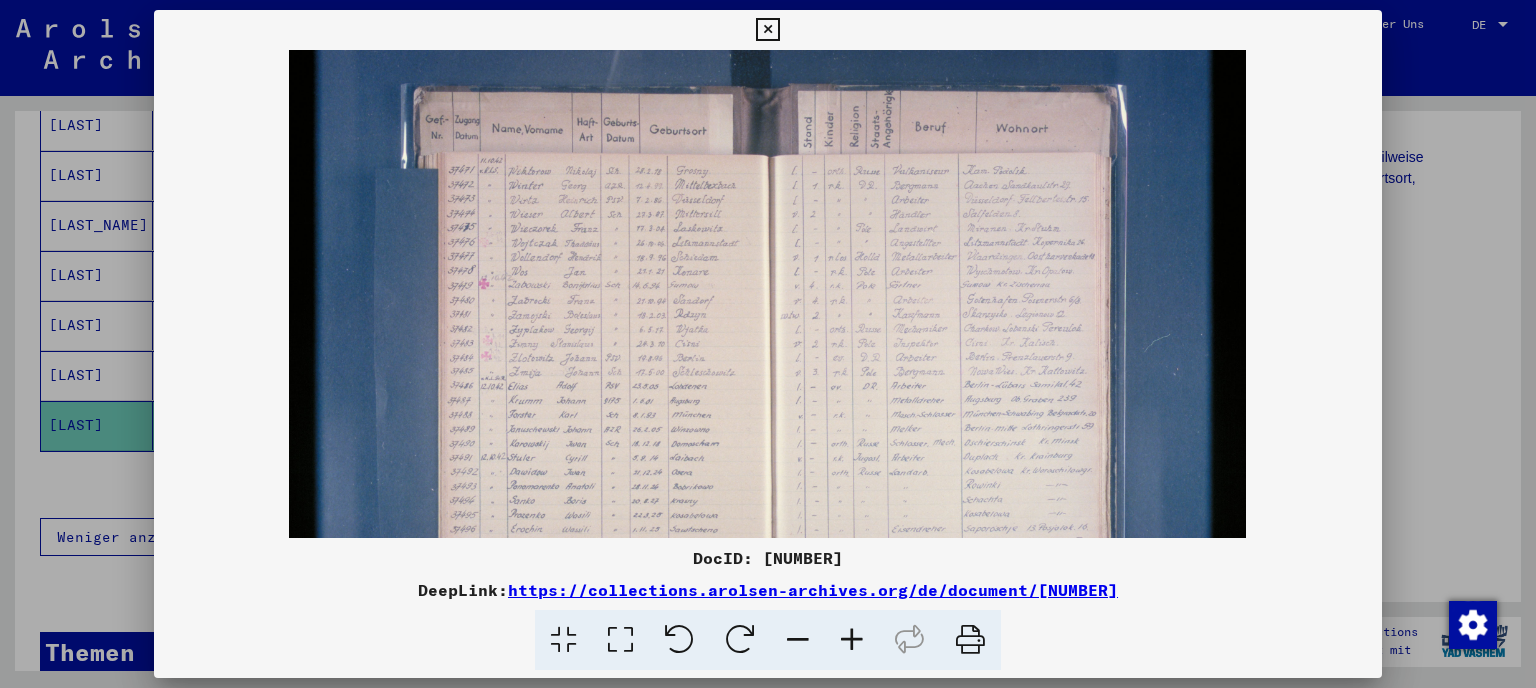 click at bounding box center [852, 640] 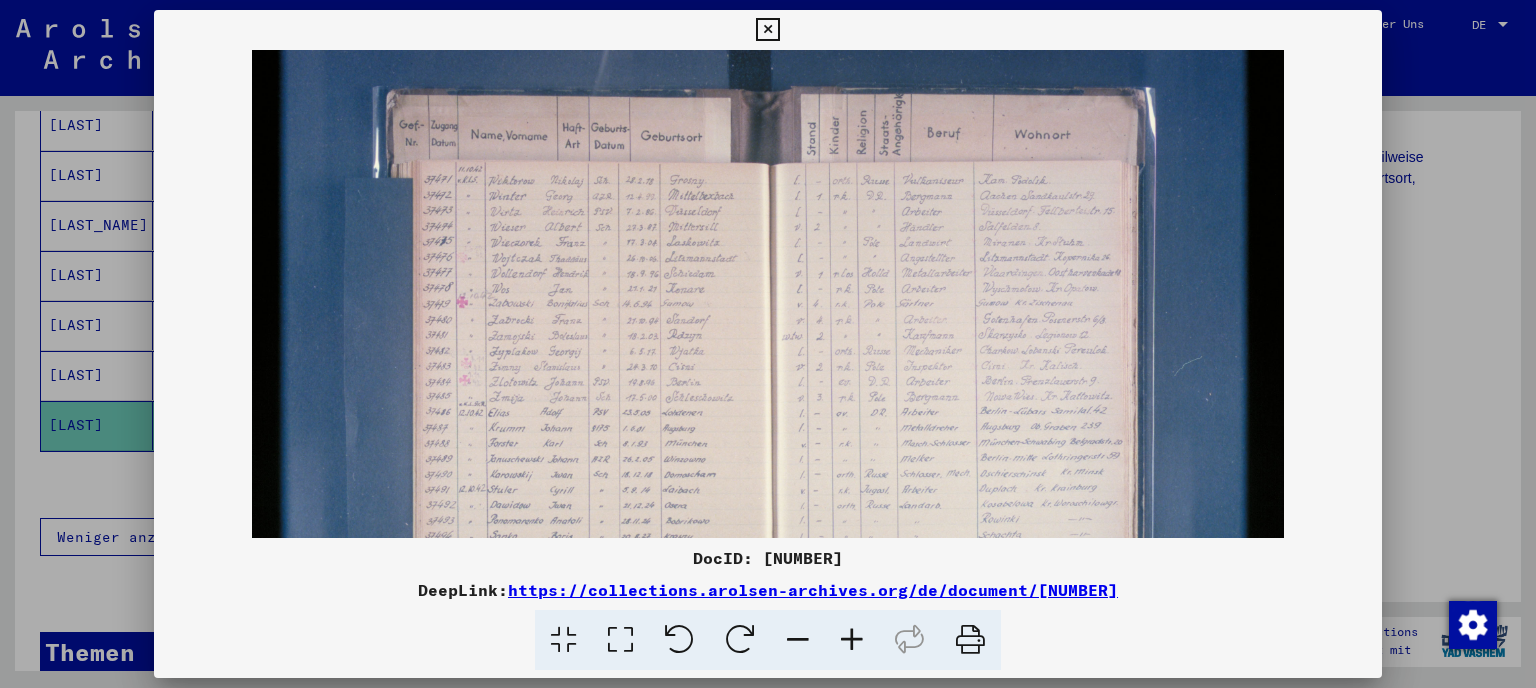 click at bounding box center (852, 640) 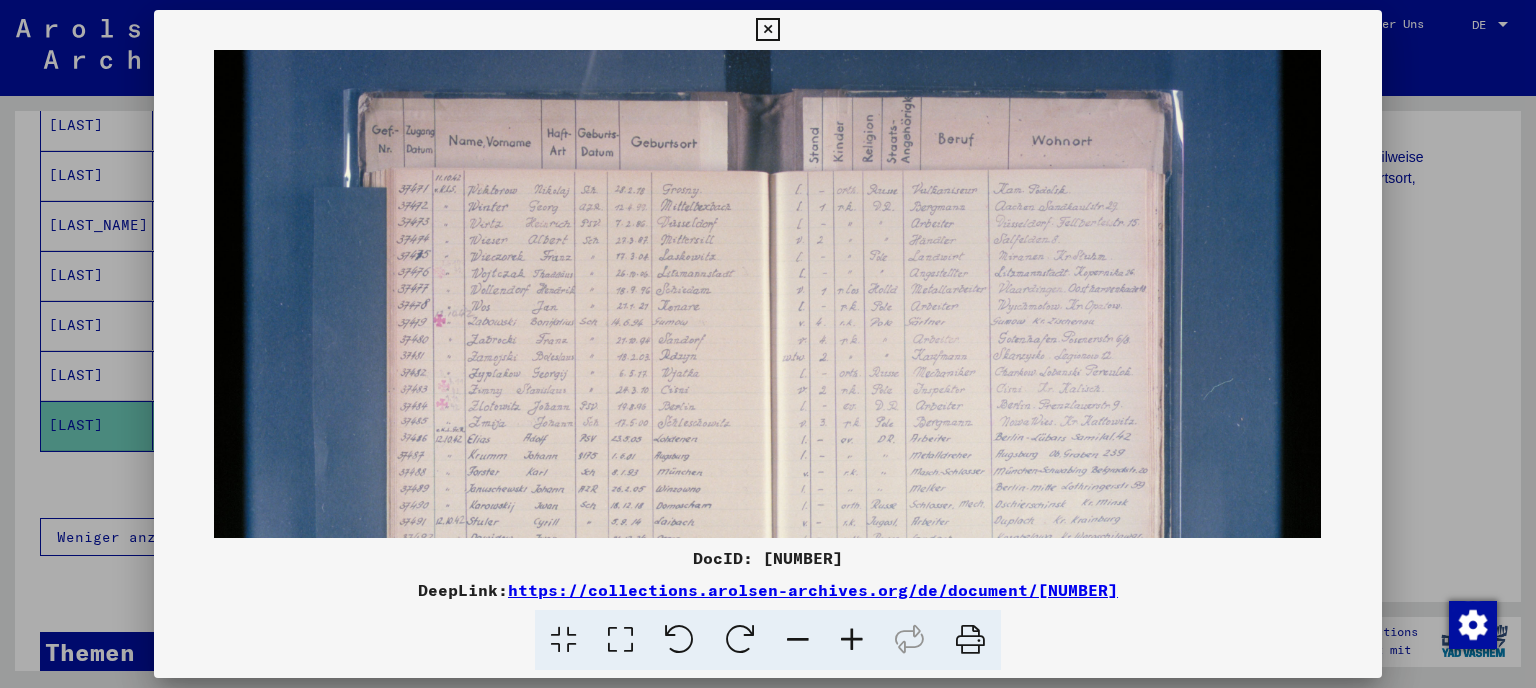 click at bounding box center (852, 640) 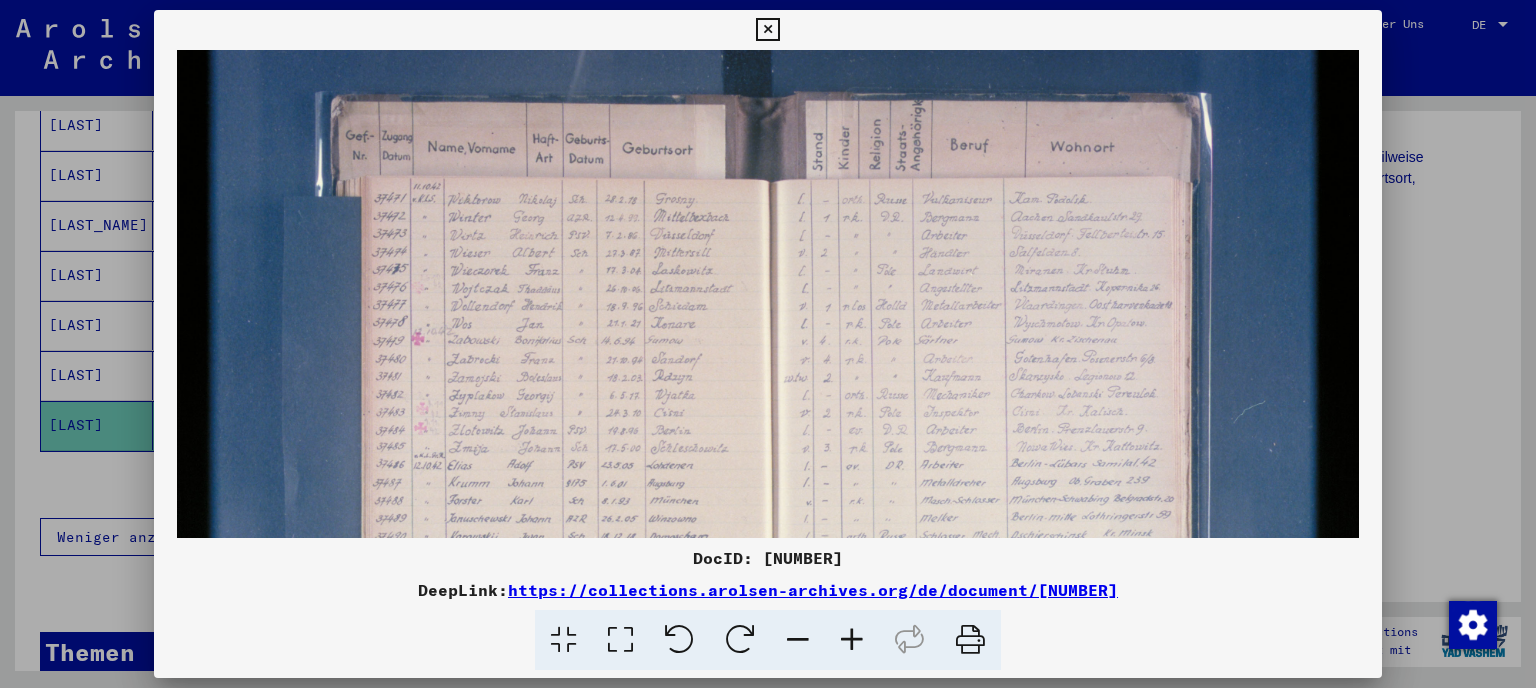 click at bounding box center (852, 640) 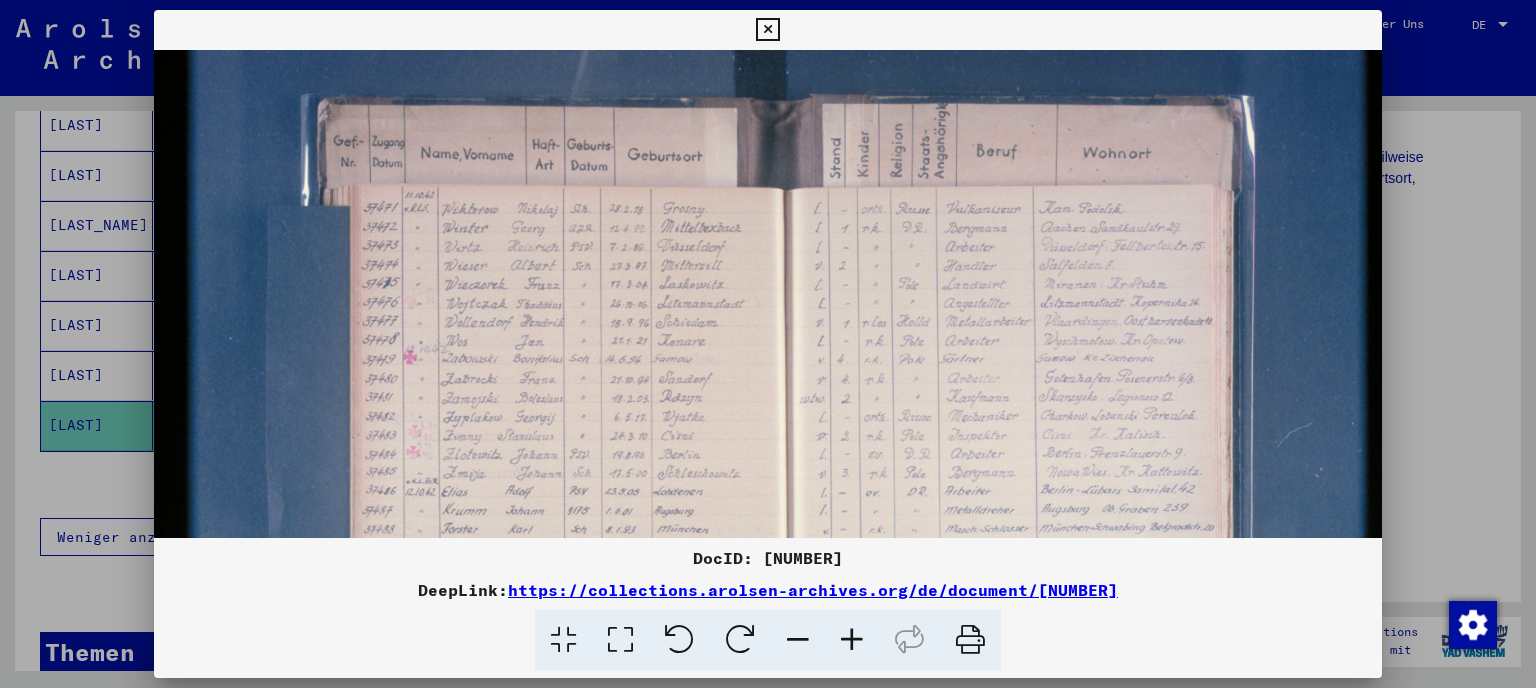 click at bounding box center [767, 30] 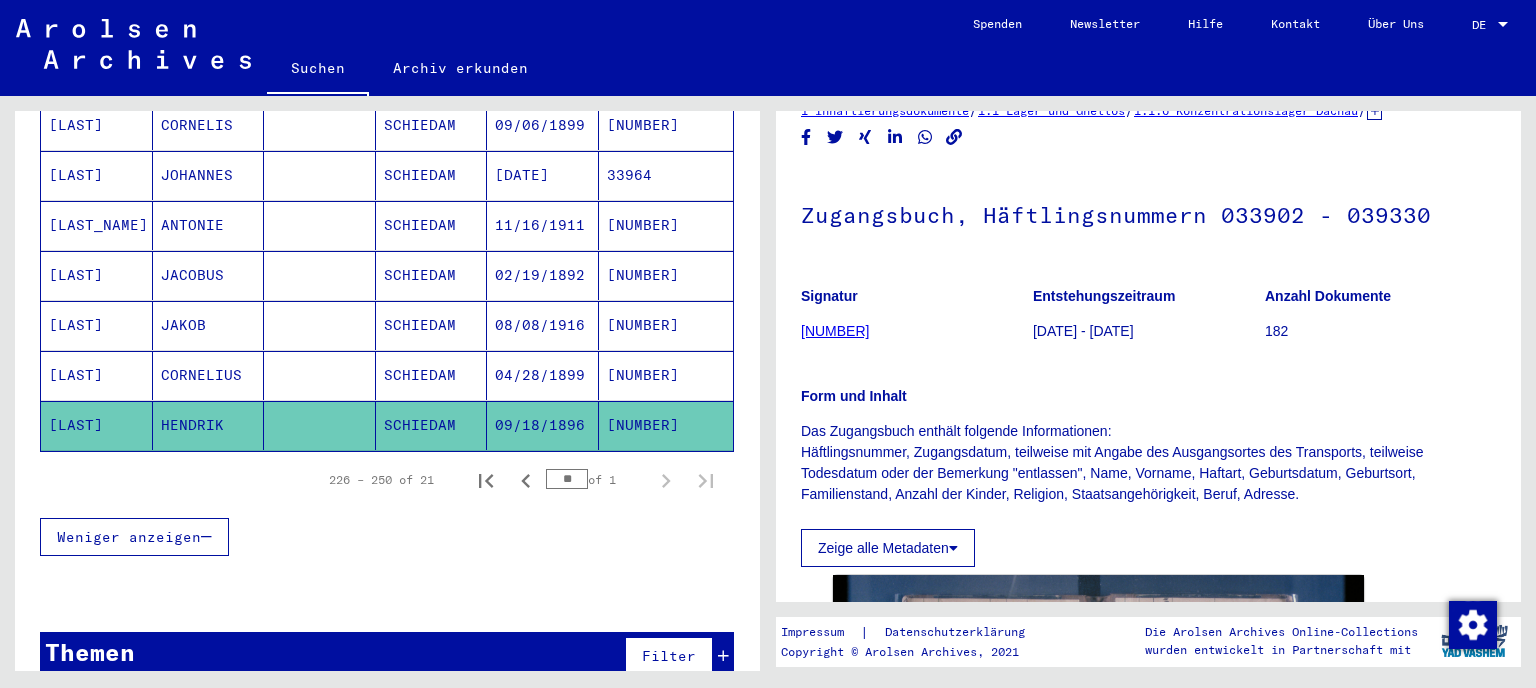 scroll, scrollTop: 0, scrollLeft: 0, axis: both 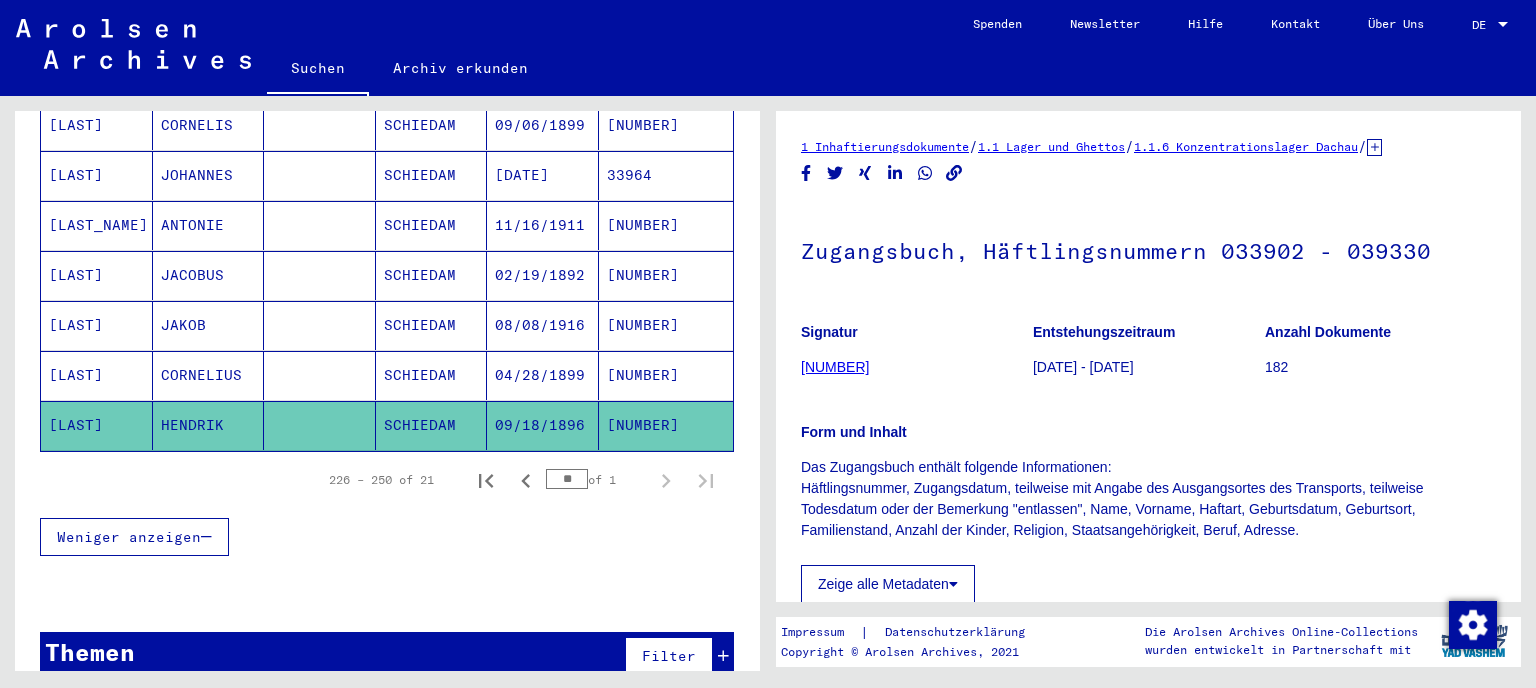 click on "[NUMBER]" 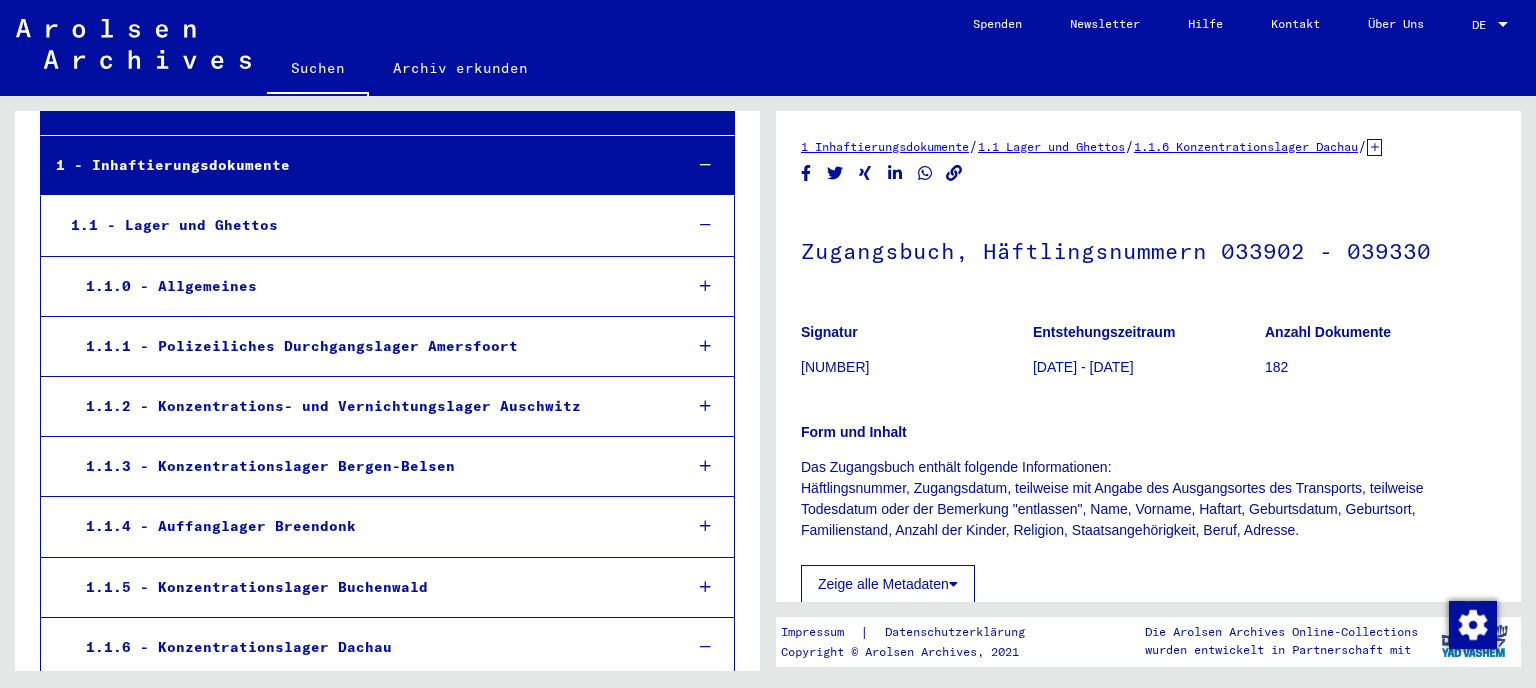 scroll, scrollTop: 221, scrollLeft: 0, axis: vertical 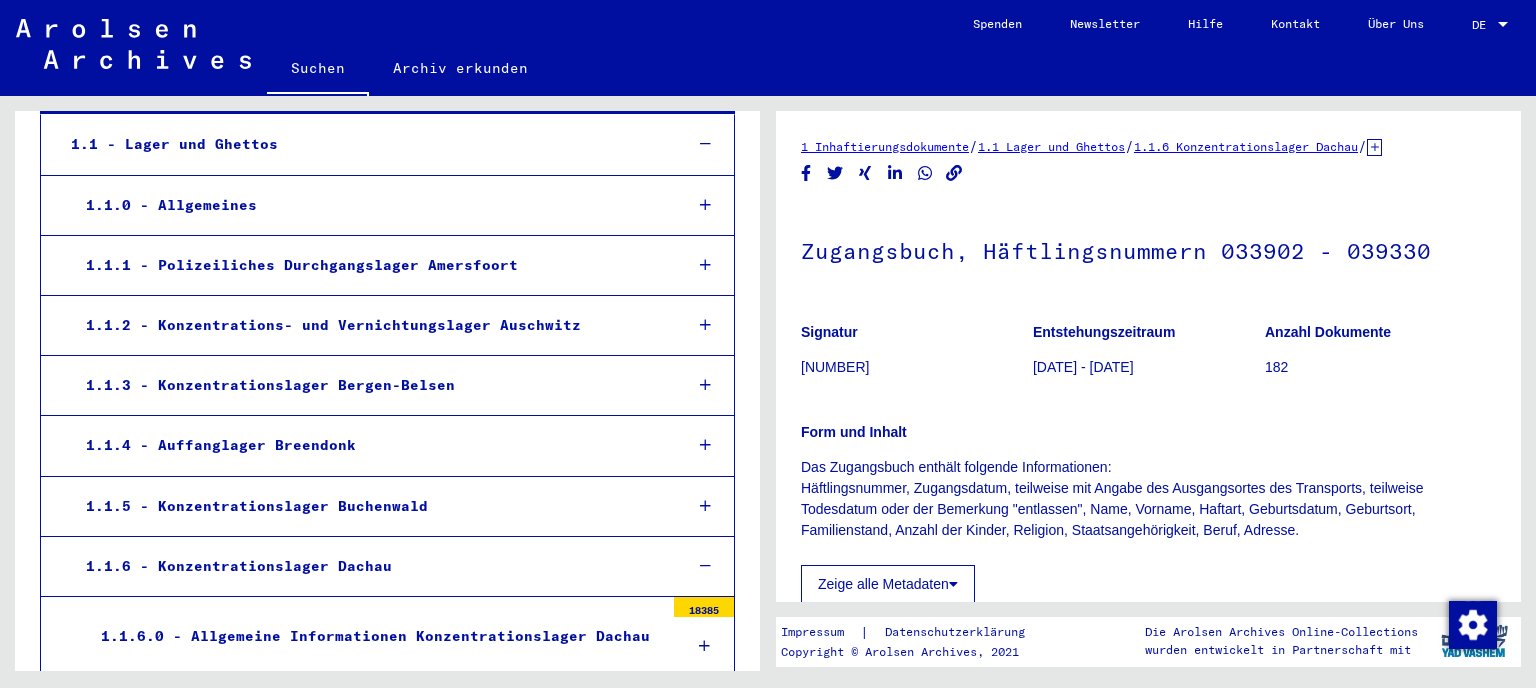 click on "1.1.6 - Konzentrationslager Dachau" at bounding box center (368, 566) 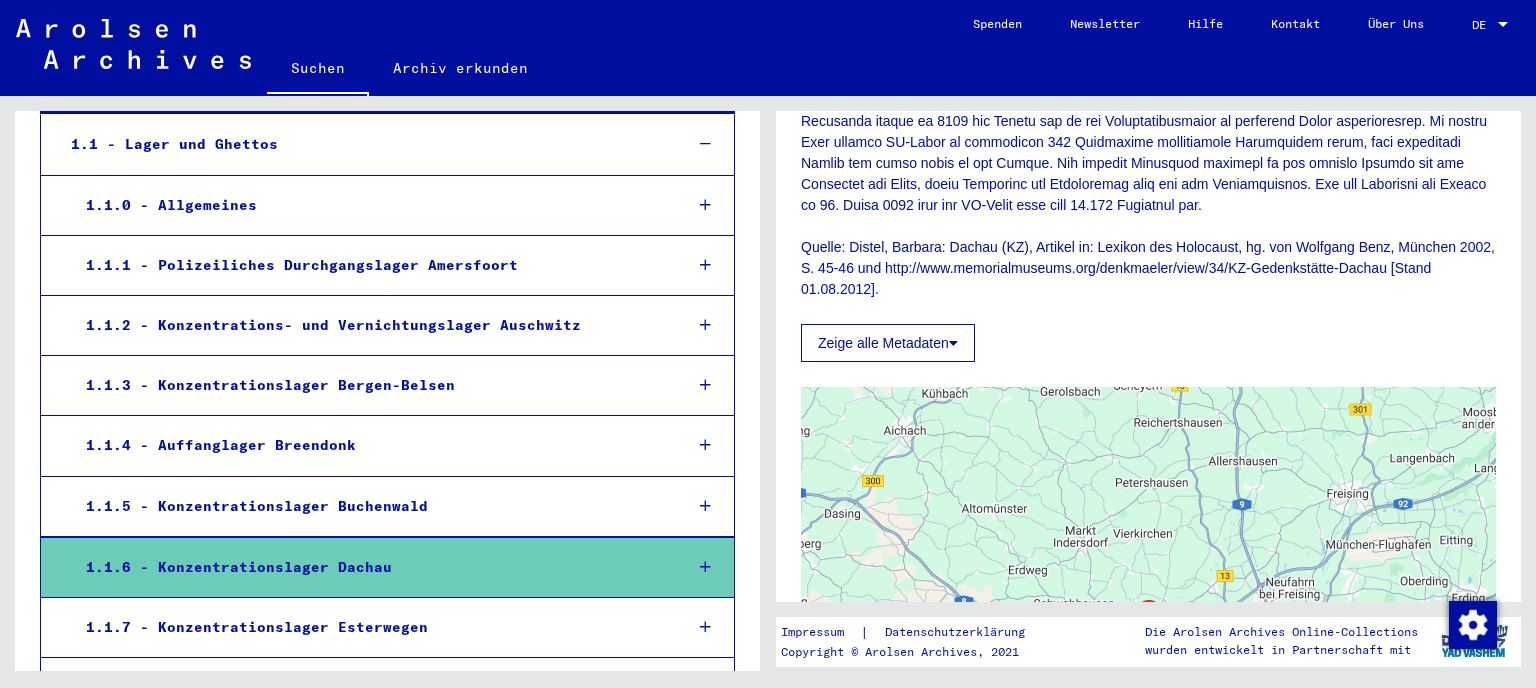 scroll, scrollTop: 1325, scrollLeft: 0, axis: vertical 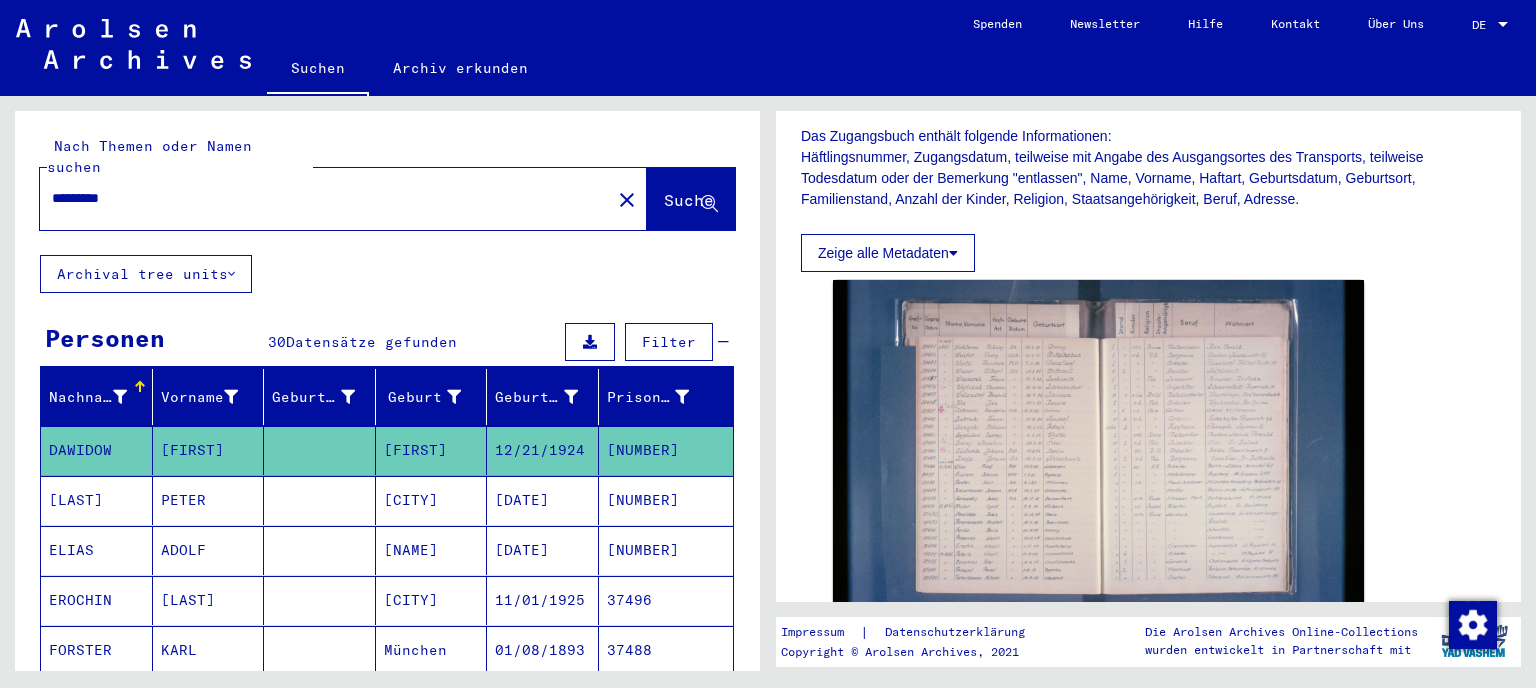 click on "[LAST]" at bounding box center (97, 550) 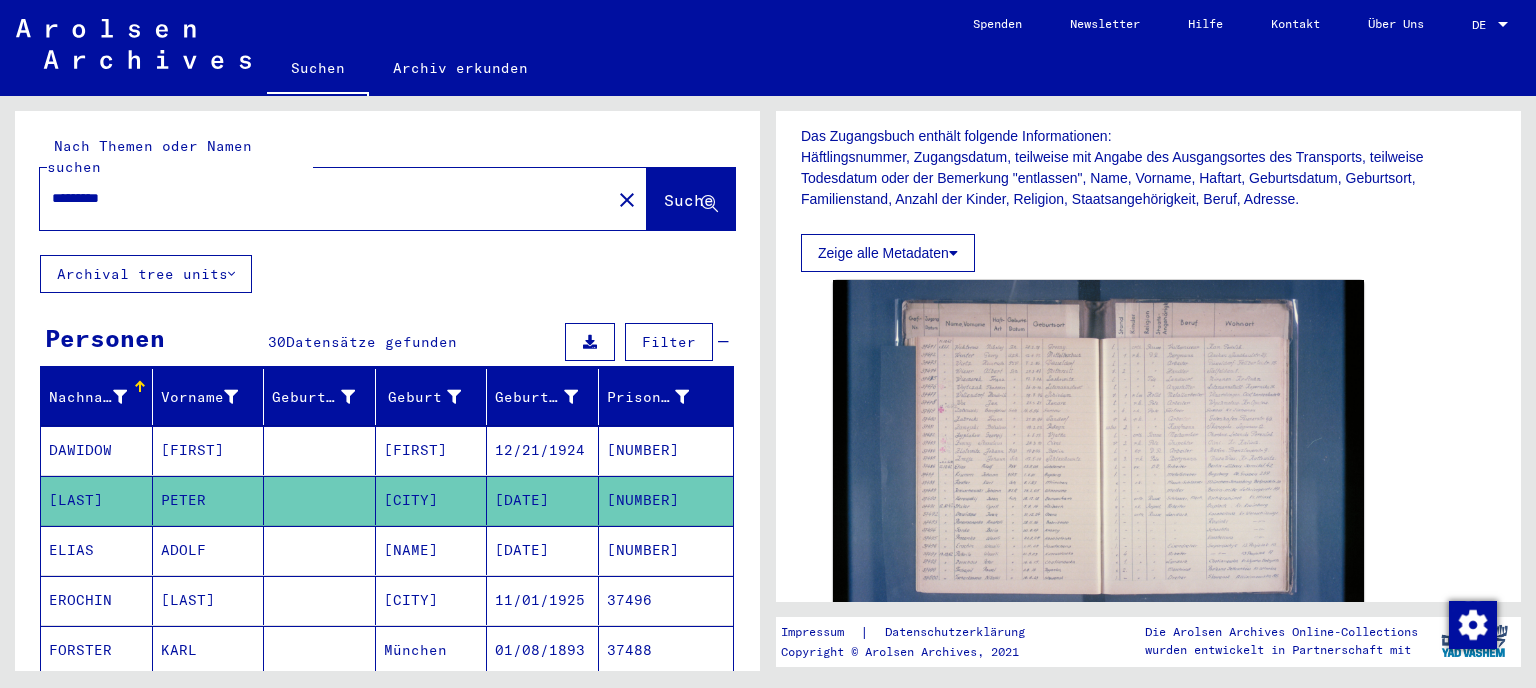 click on "[LAST]" 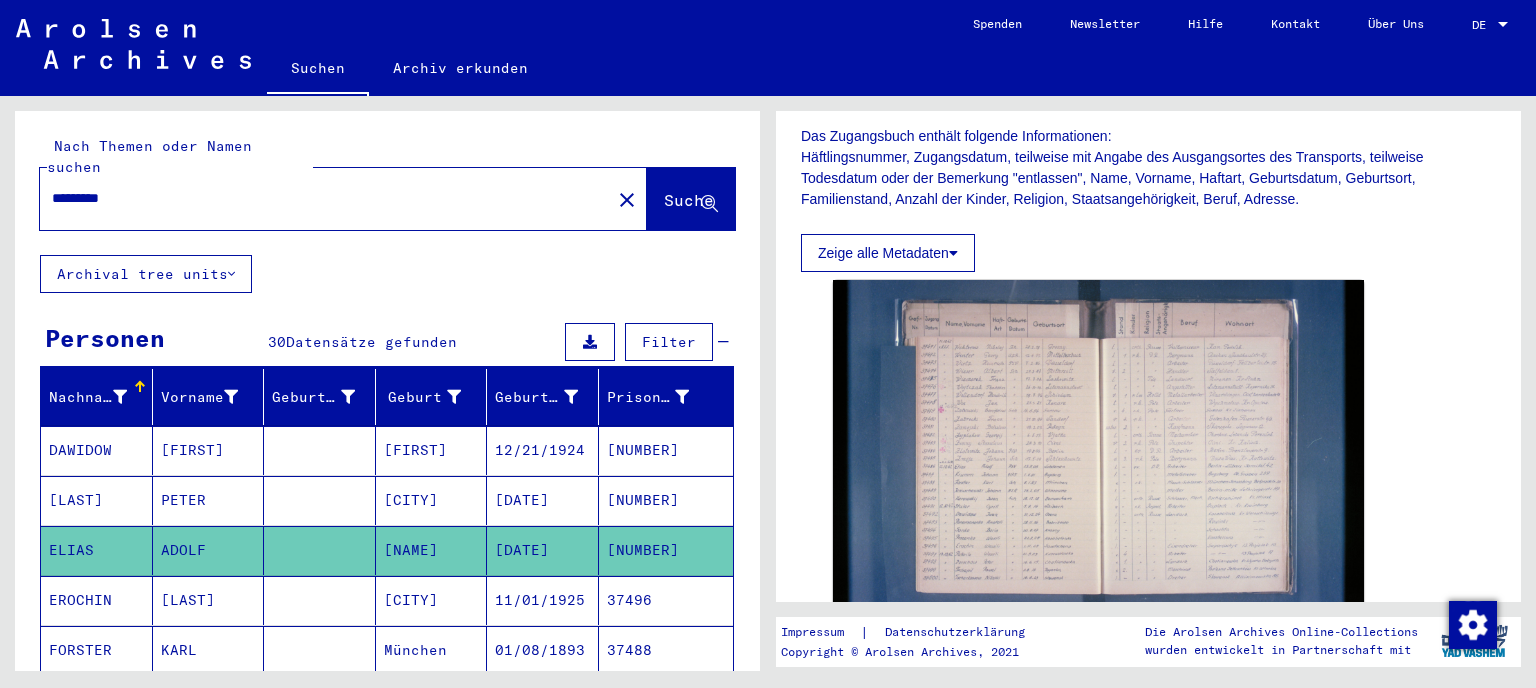 click on "DocID: [NUMBER]" 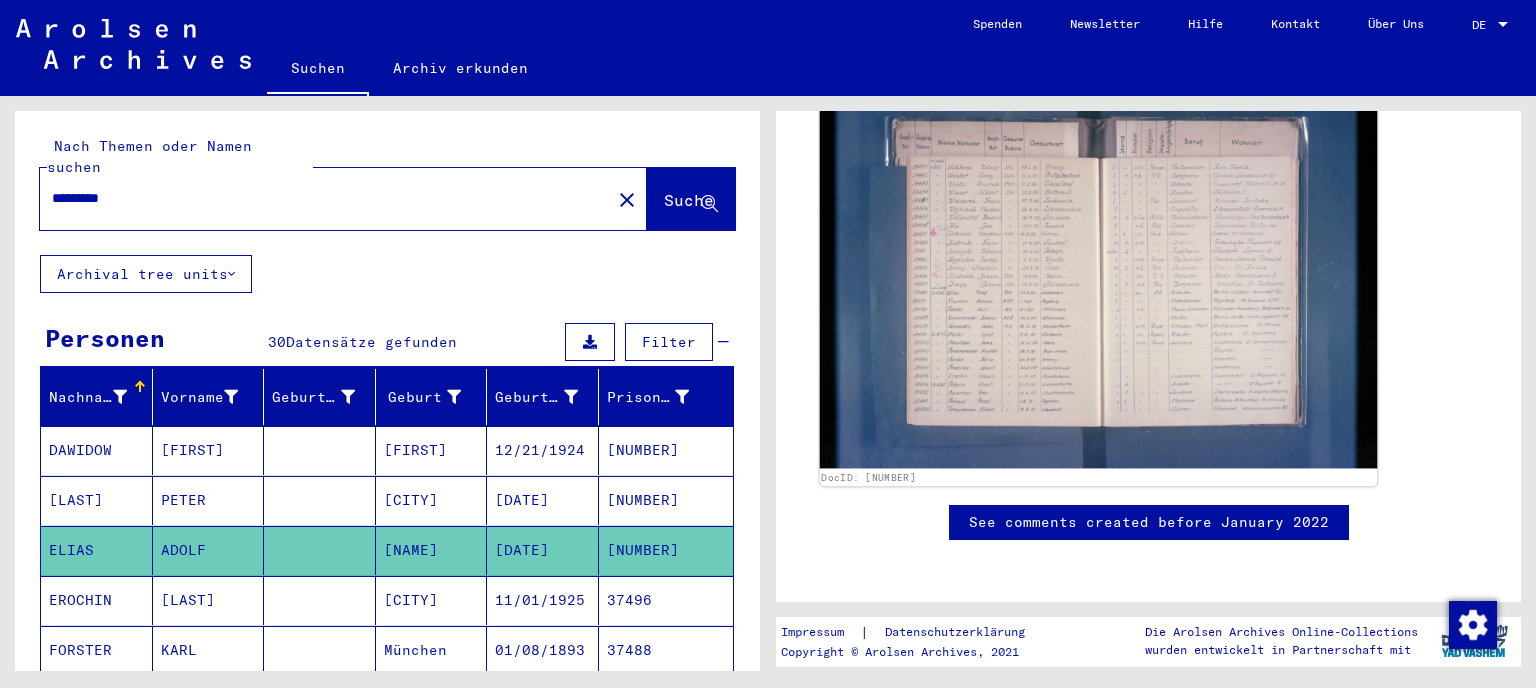scroll, scrollTop: 773, scrollLeft: 0, axis: vertical 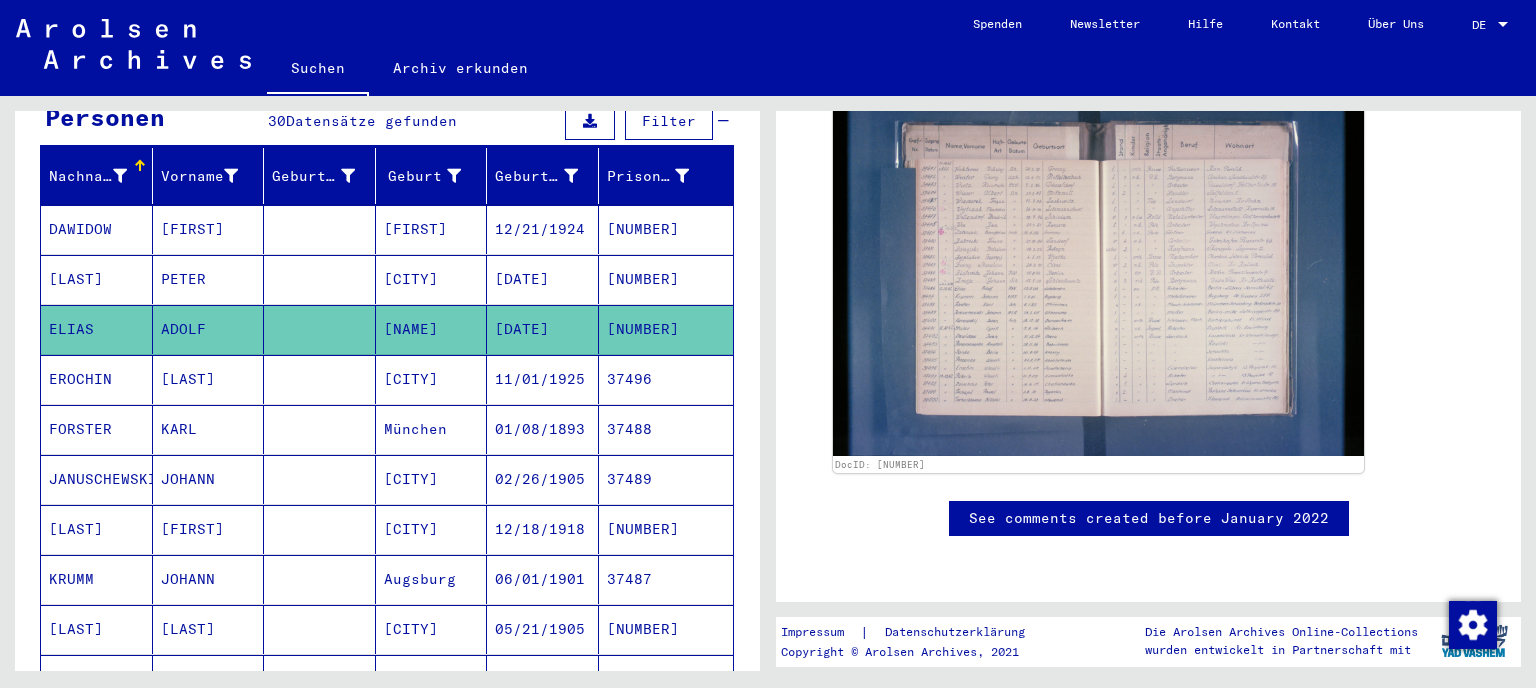 click on "JANUSCHEWSKI" at bounding box center [97, 529] 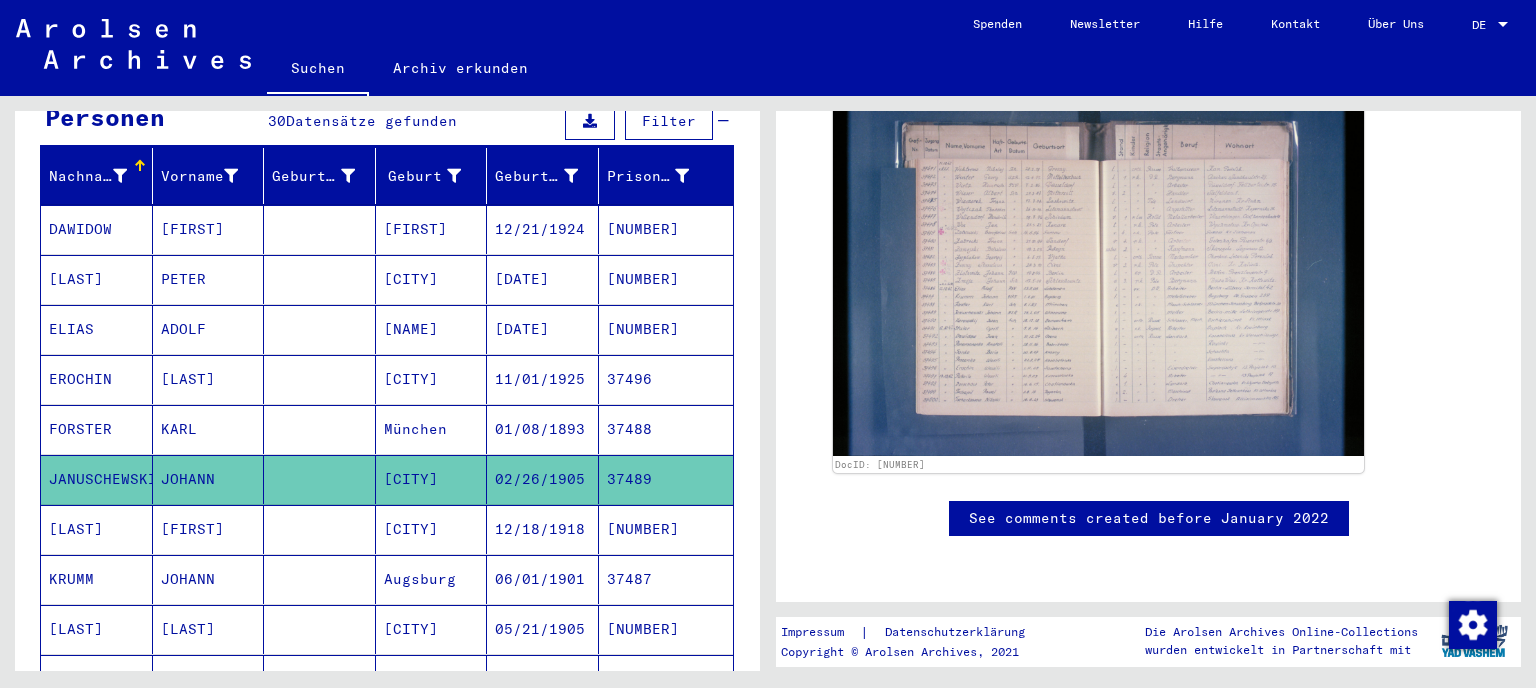 click on "[LAST]" at bounding box center (97, 579) 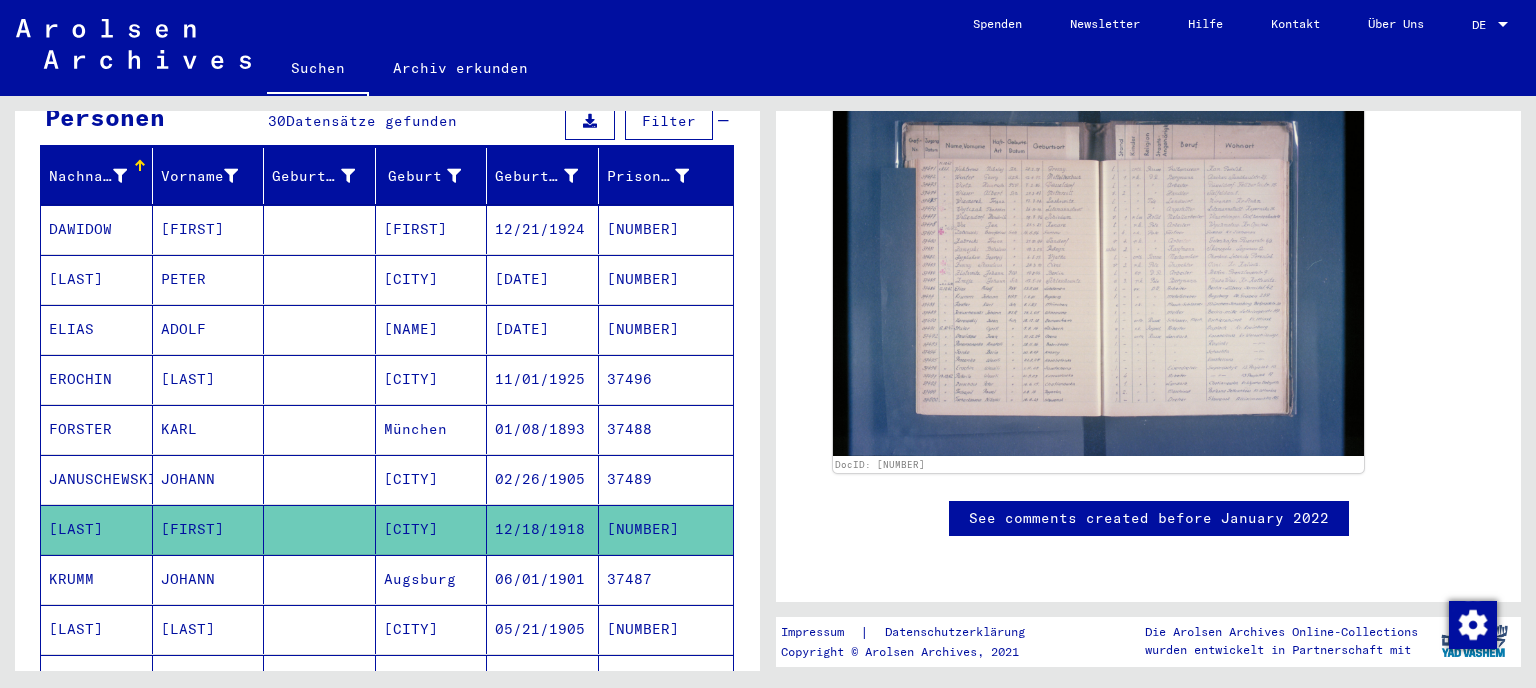 click on "[LAST]" 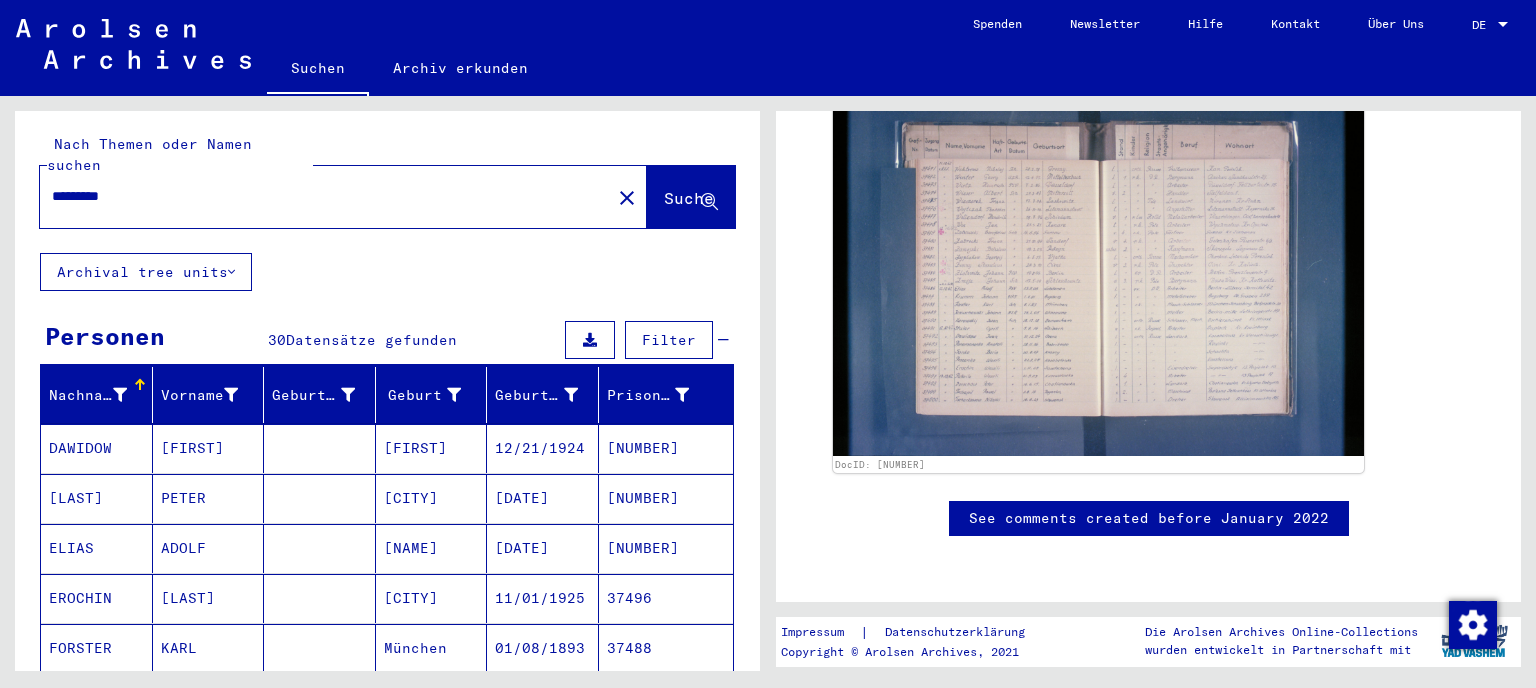 scroll, scrollTop: 0, scrollLeft: 0, axis: both 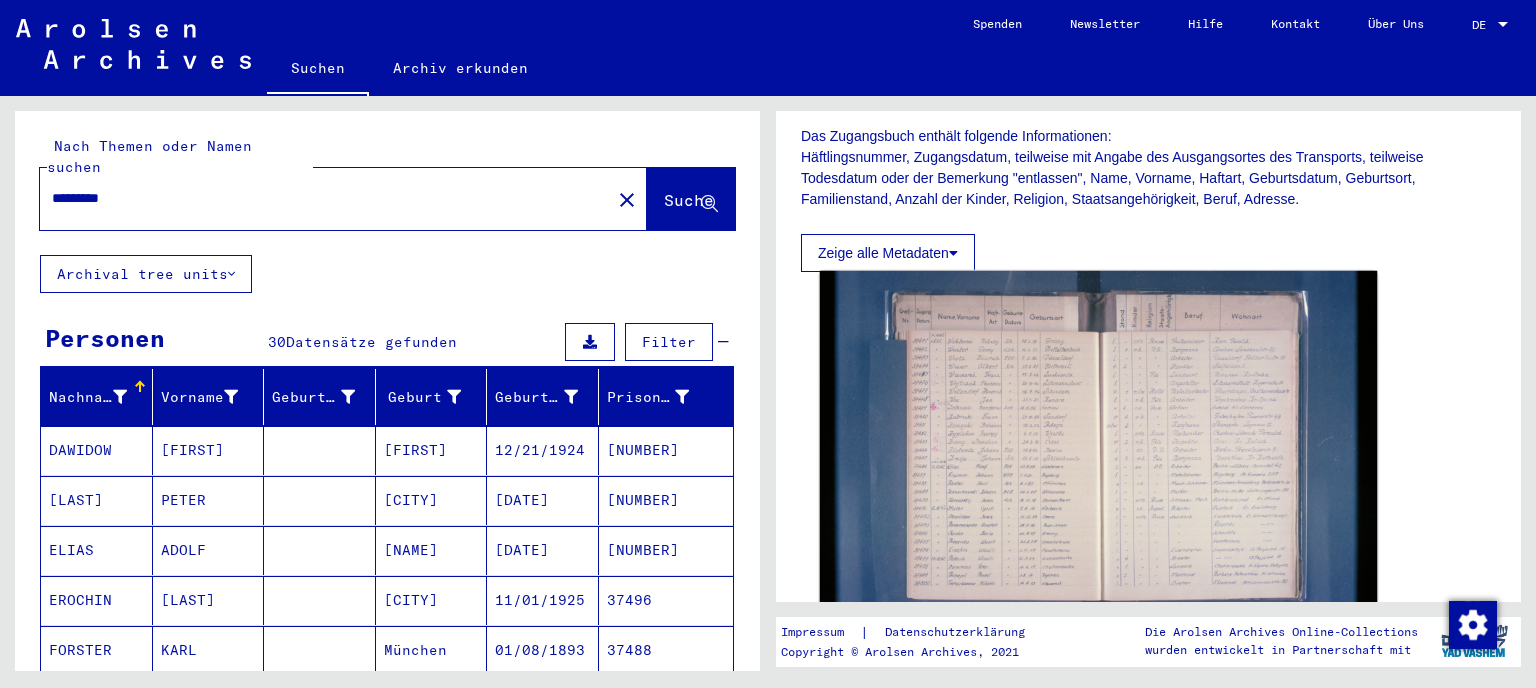 click 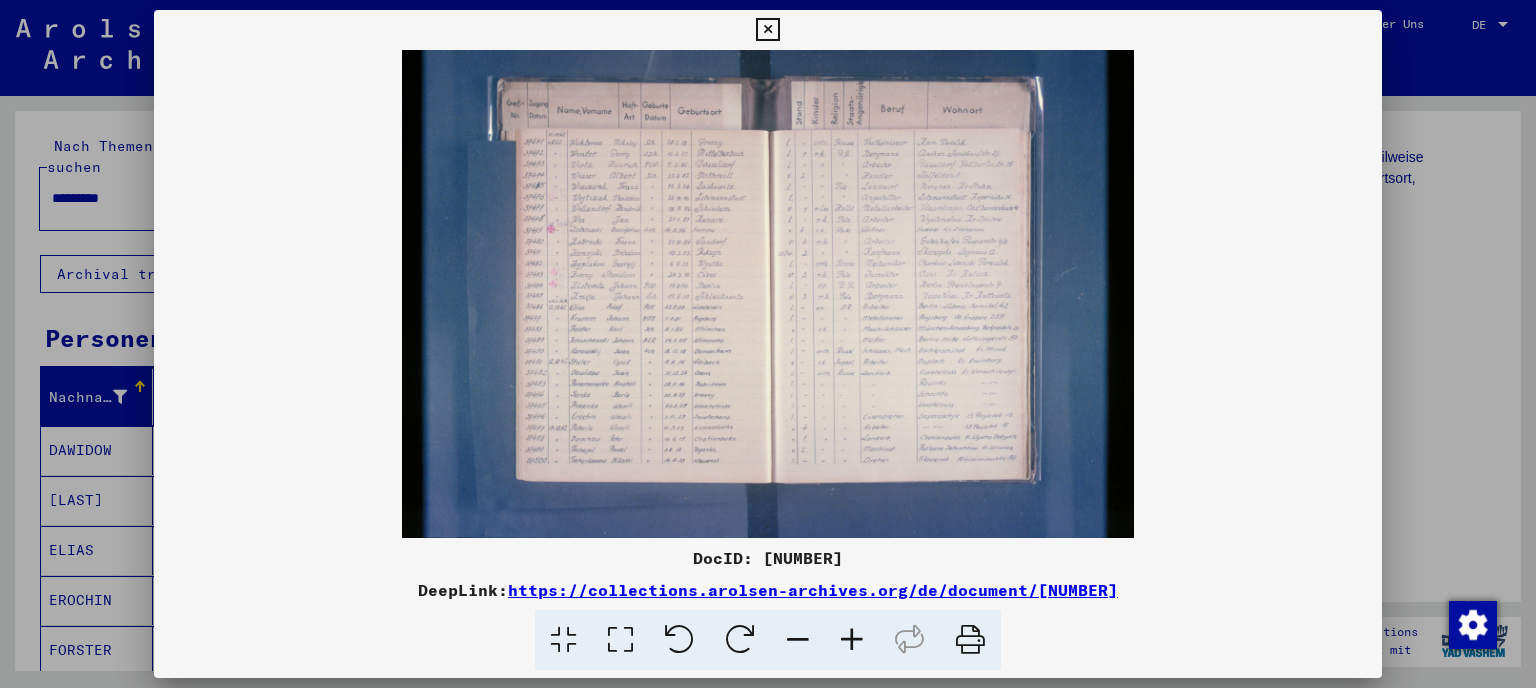 click at bounding box center [767, 30] 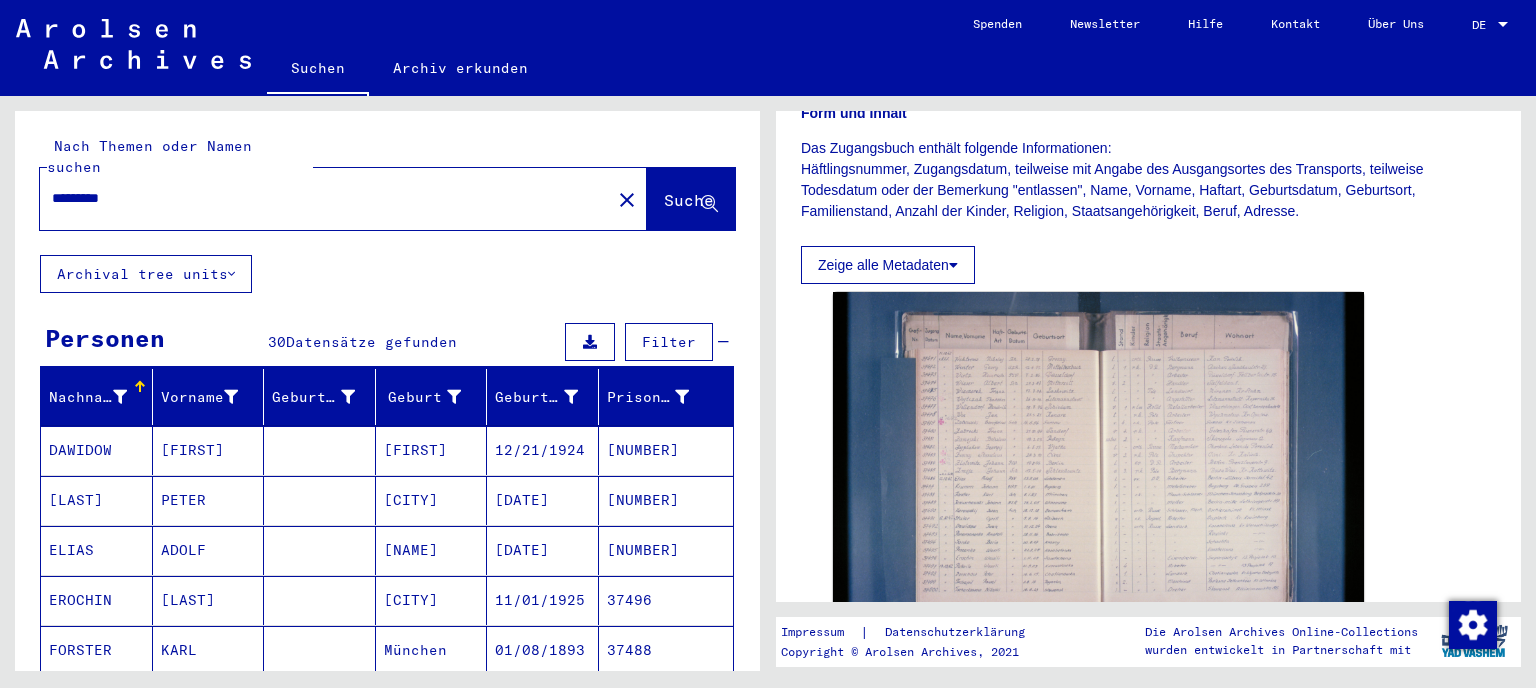 scroll, scrollTop: 331, scrollLeft: 0, axis: vertical 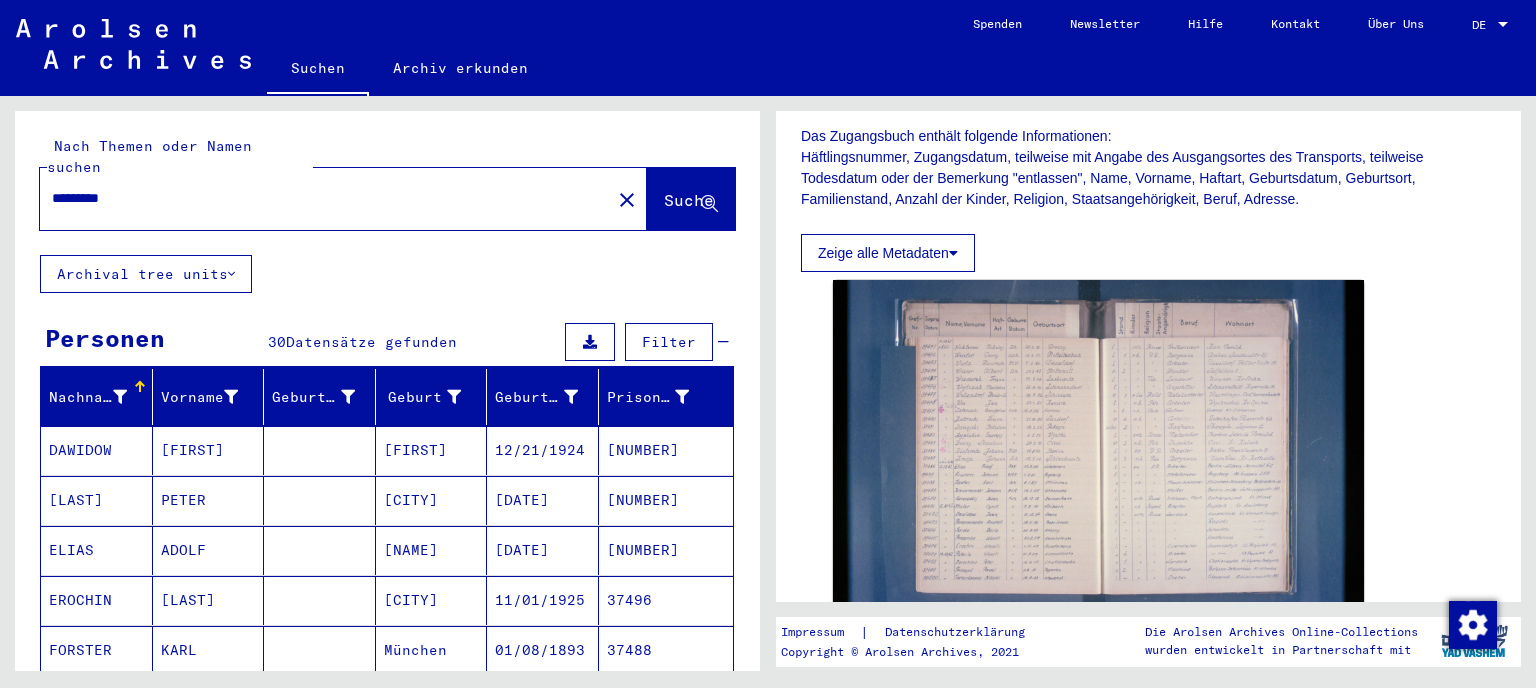 click on "Zeige alle Metadaten" 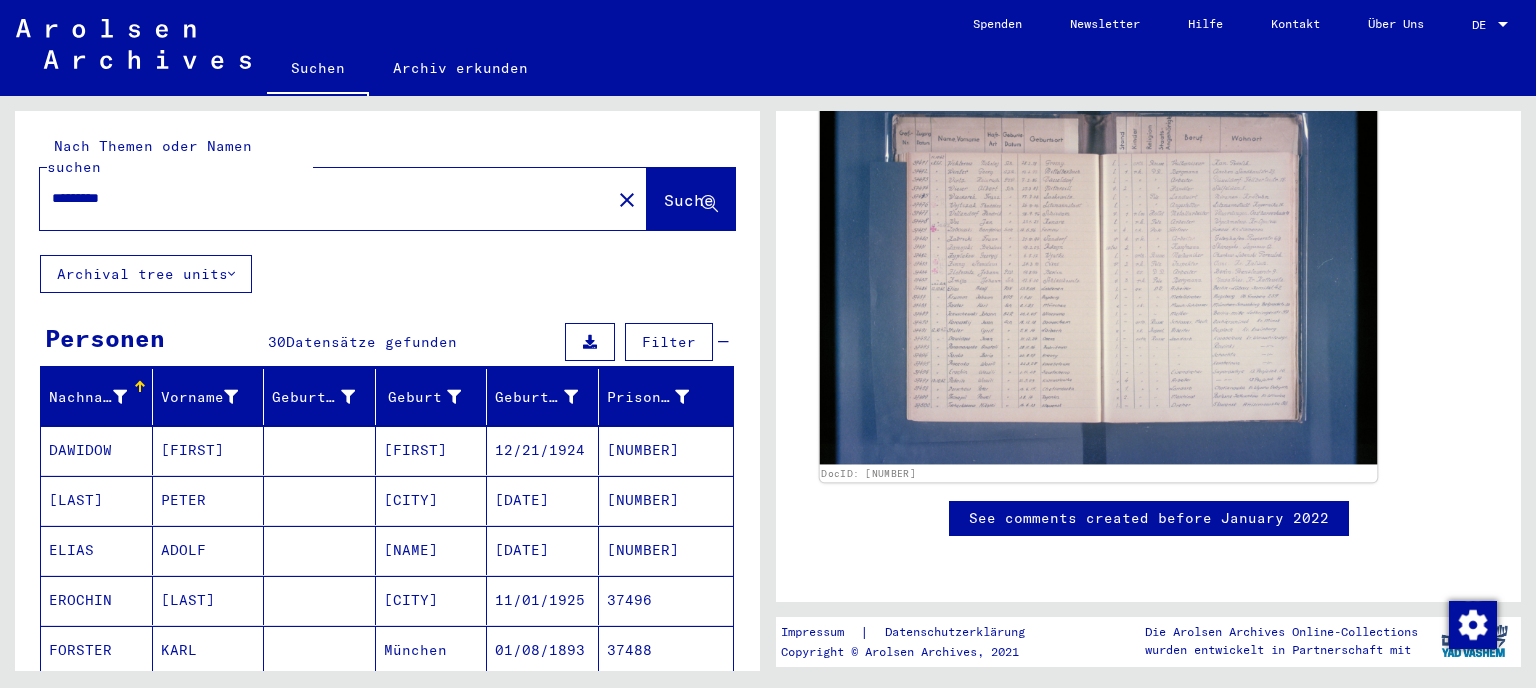 scroll, scrollTop: 1325, scrollLeft: 0, axis: vertical 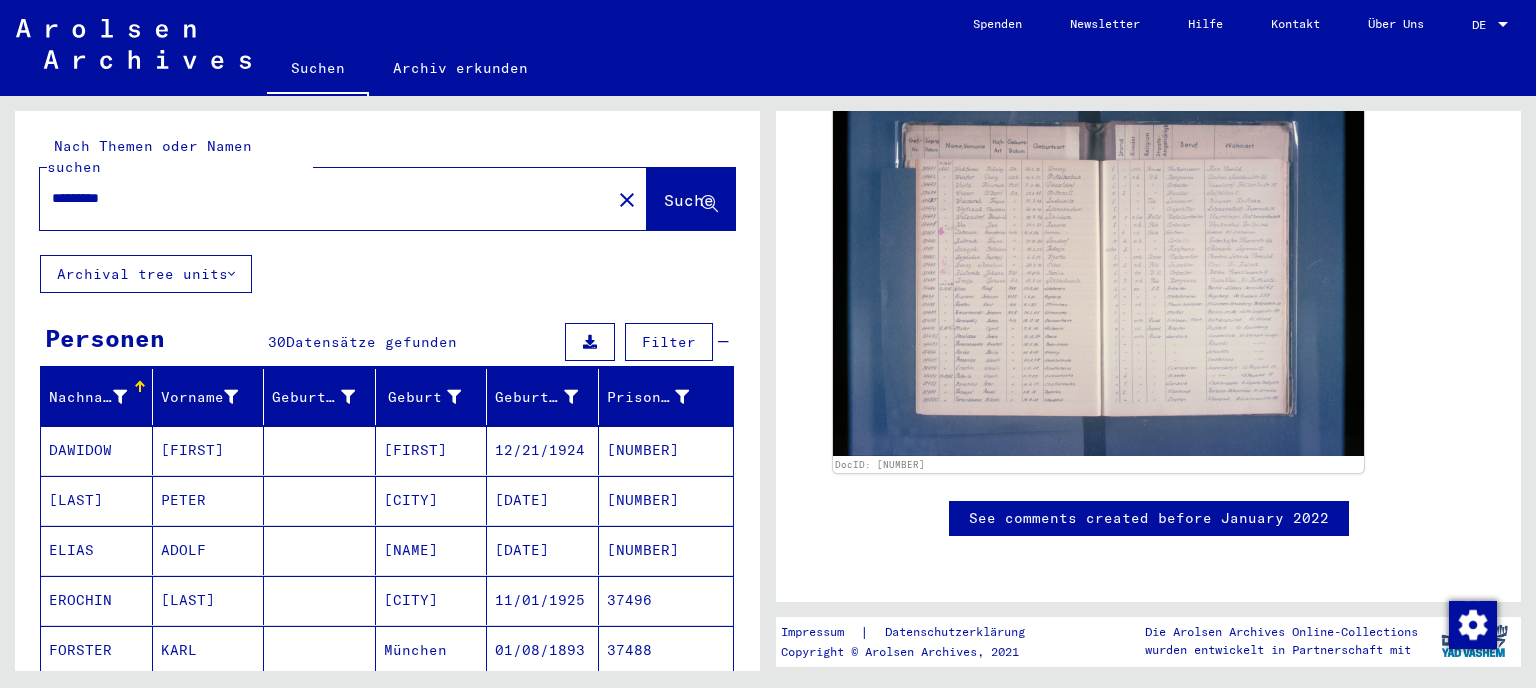 click on "DAWIDOW" at bounding box center [97, 500] 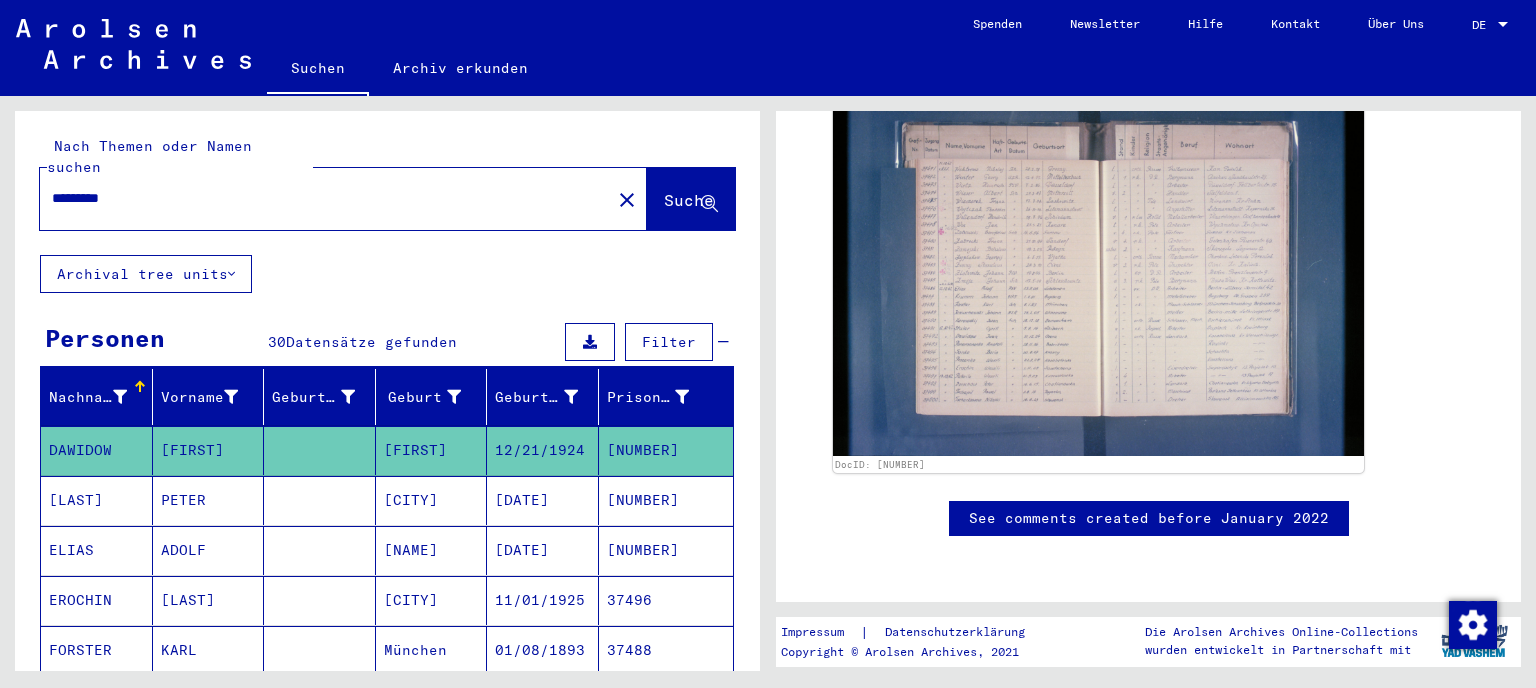 click on "*********" at bounding box center (325, 198) 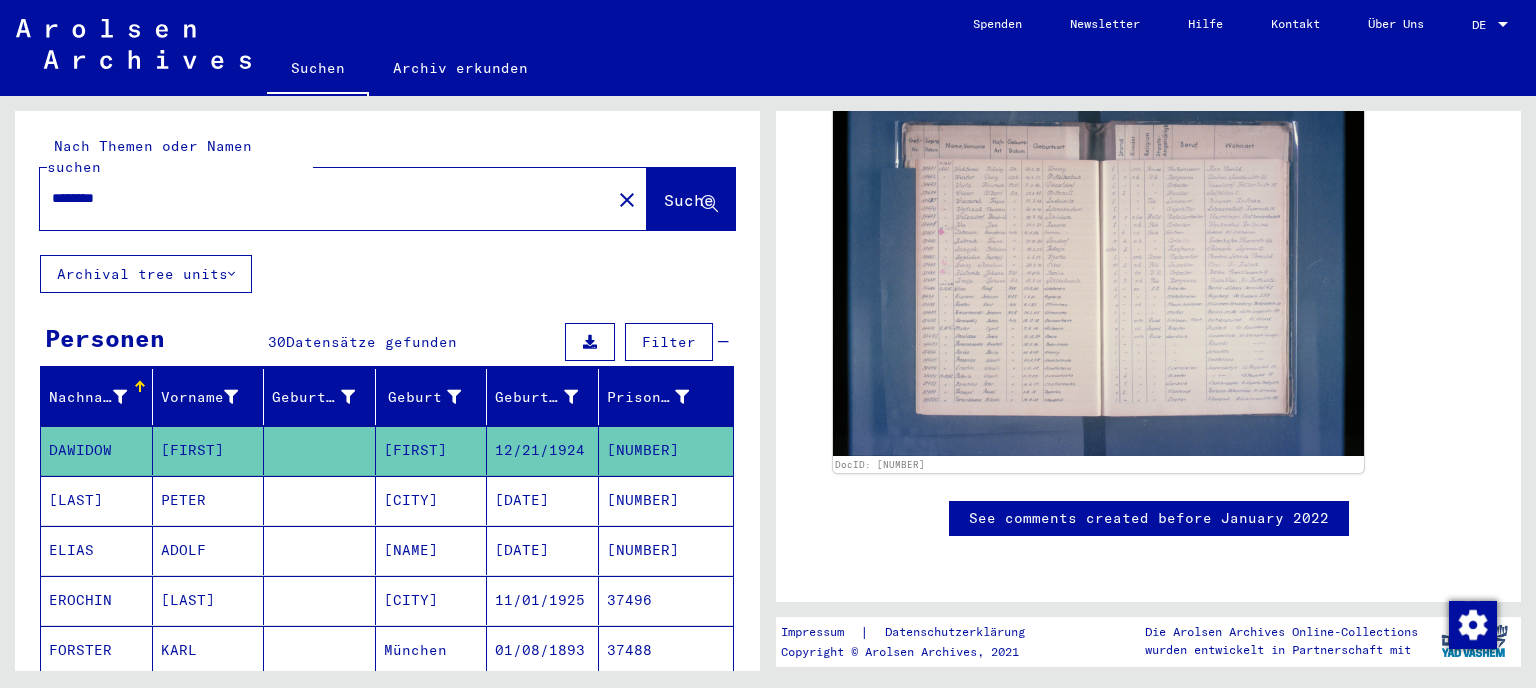type on "********" 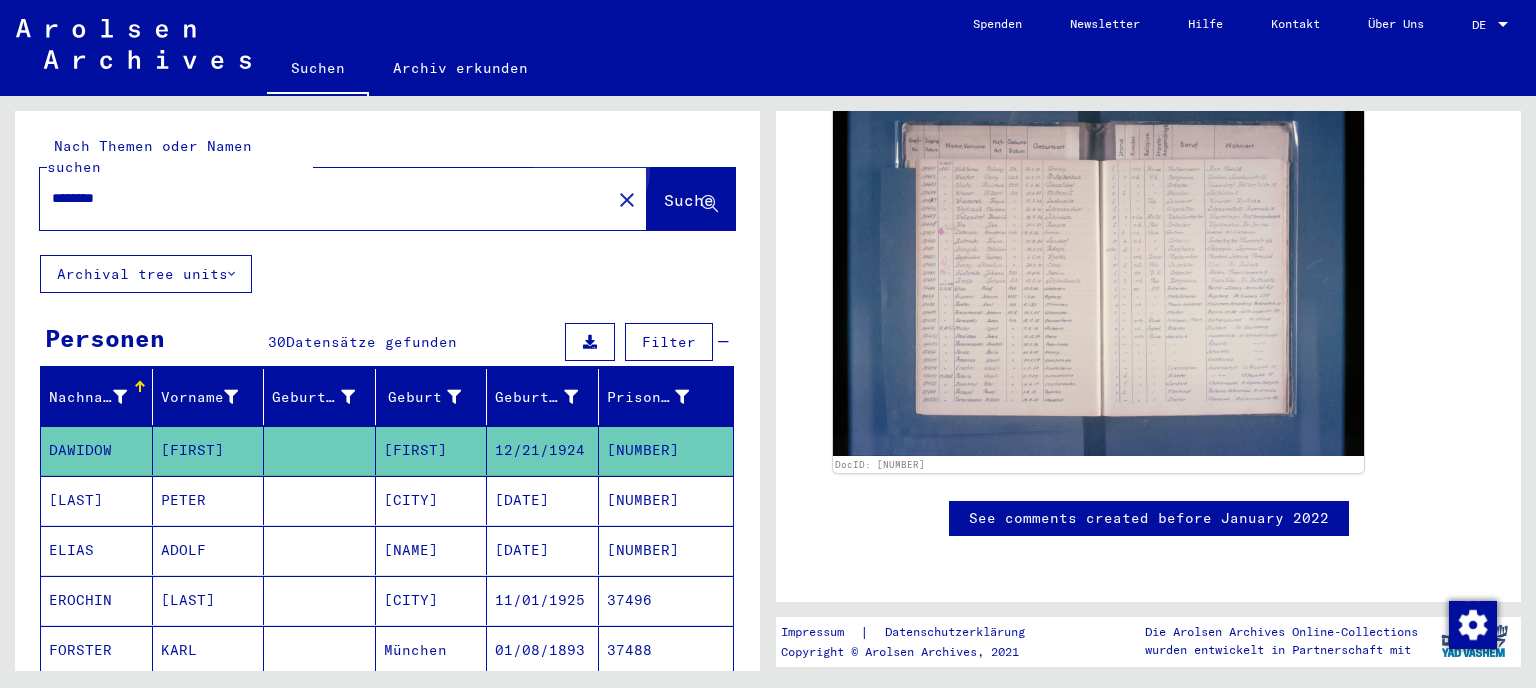 click on "Suche" 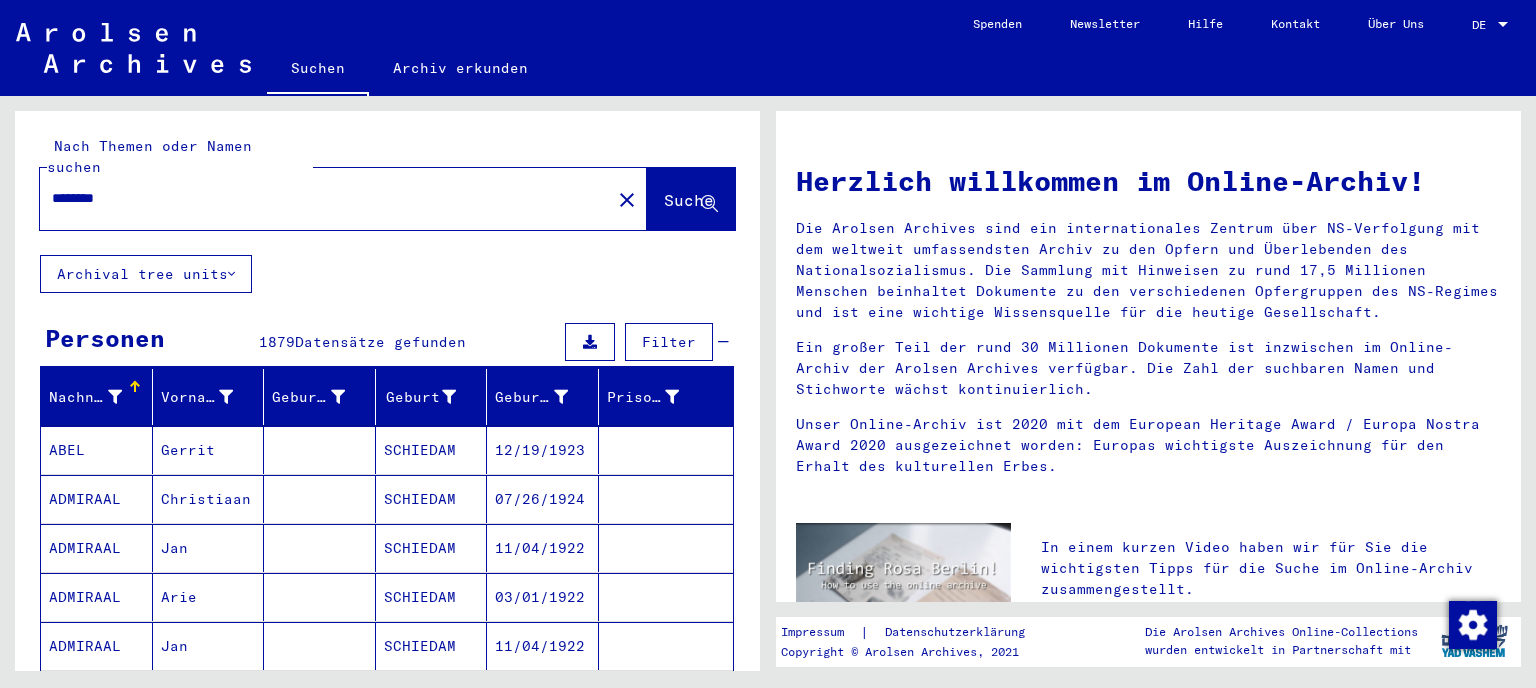 click on "ABEL" at bounding box center [97, 499] 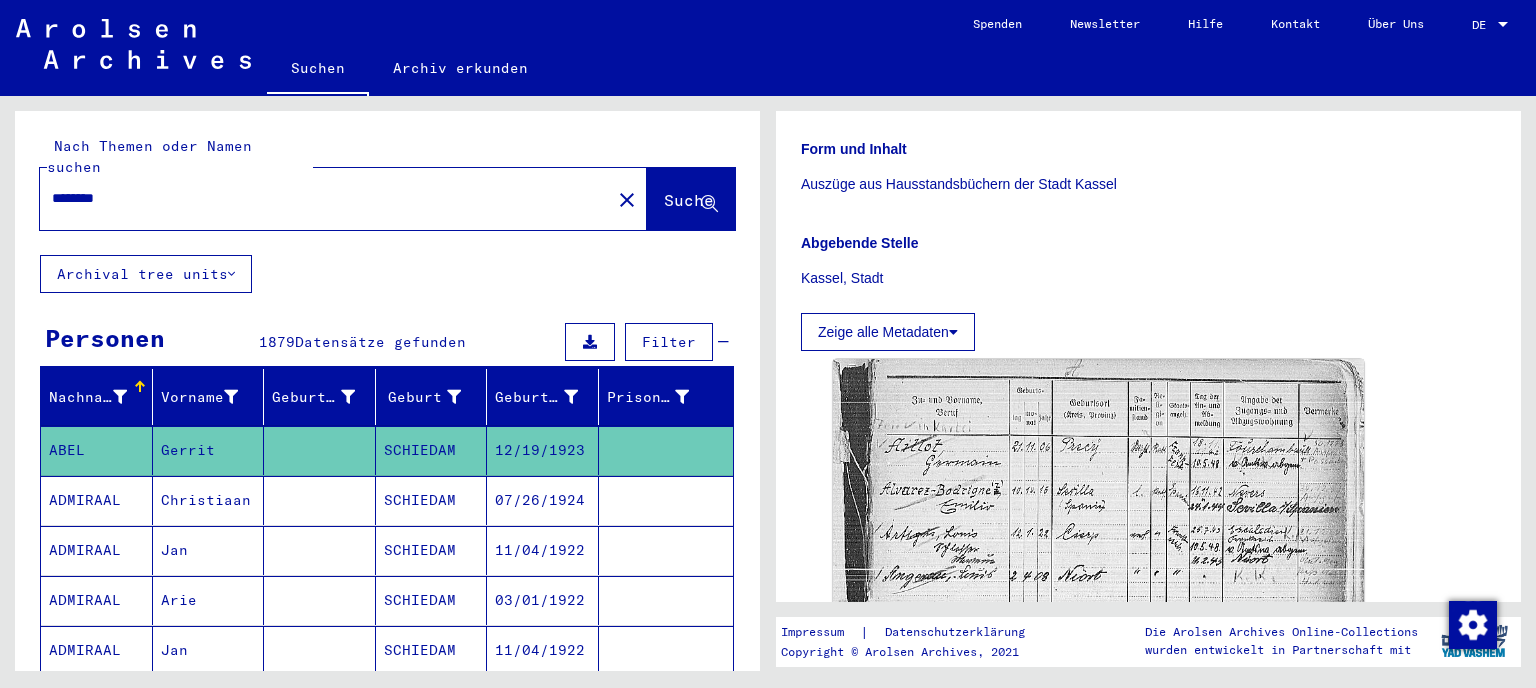 scroll, scrollTop: 442, scrollLeft: 0, axis: vertical 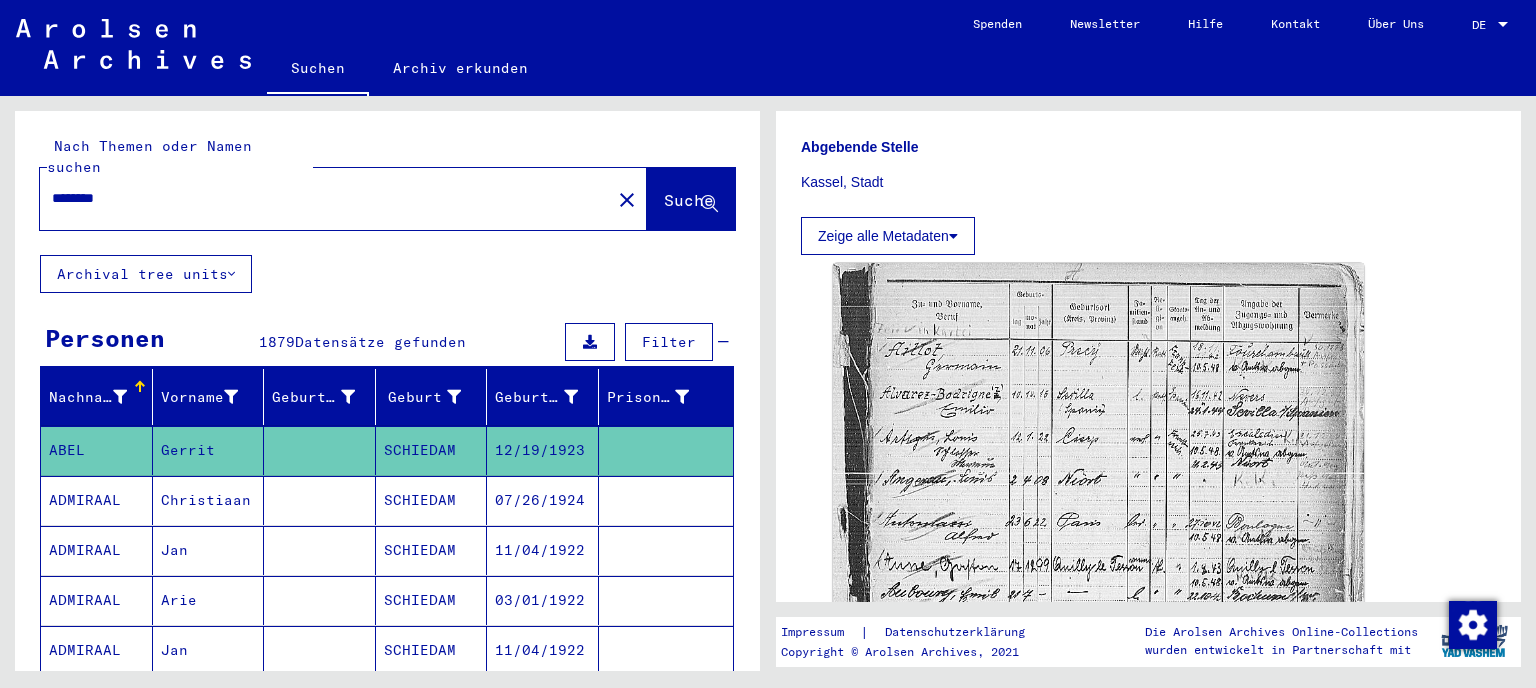 click on "ADMIRAAL" at bounding box center [97, 550] 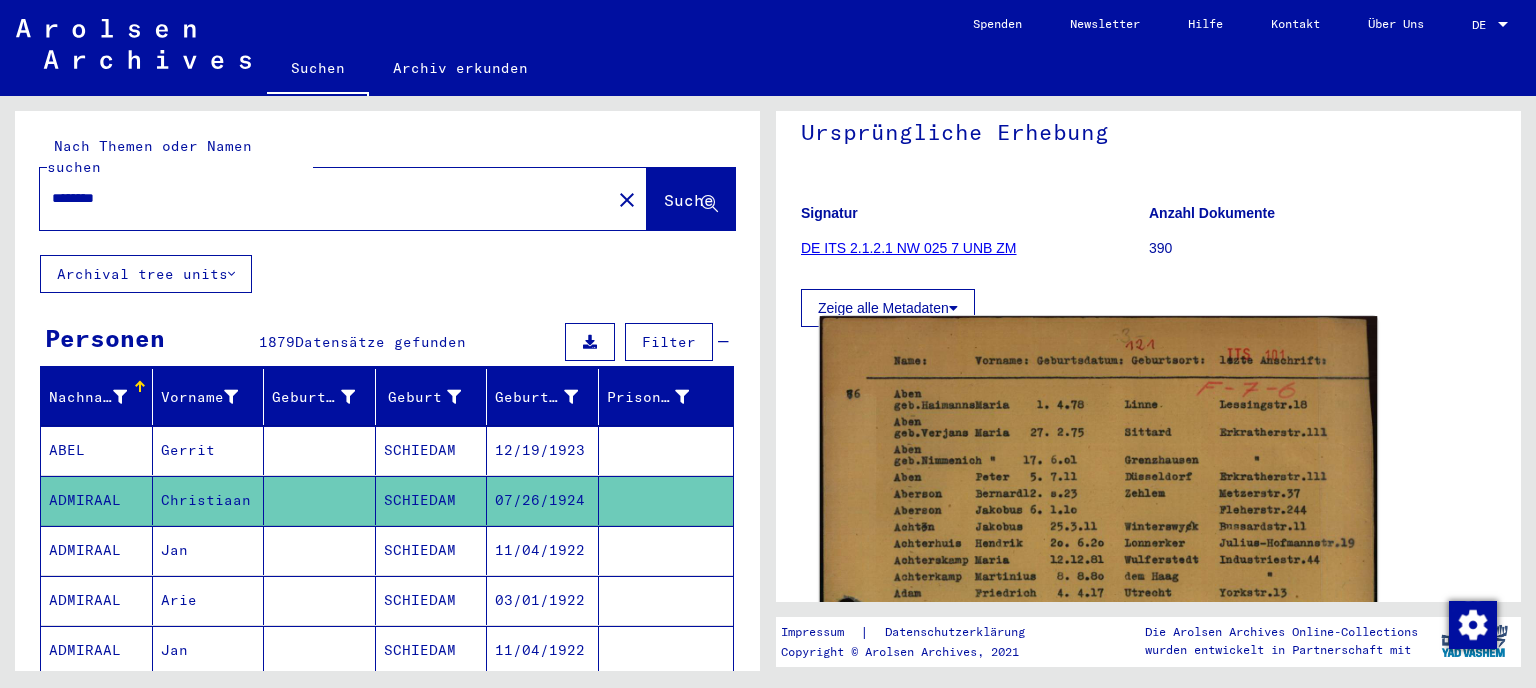scroll, scrollTop: 221, scrollLeft: 0, axis: vertical 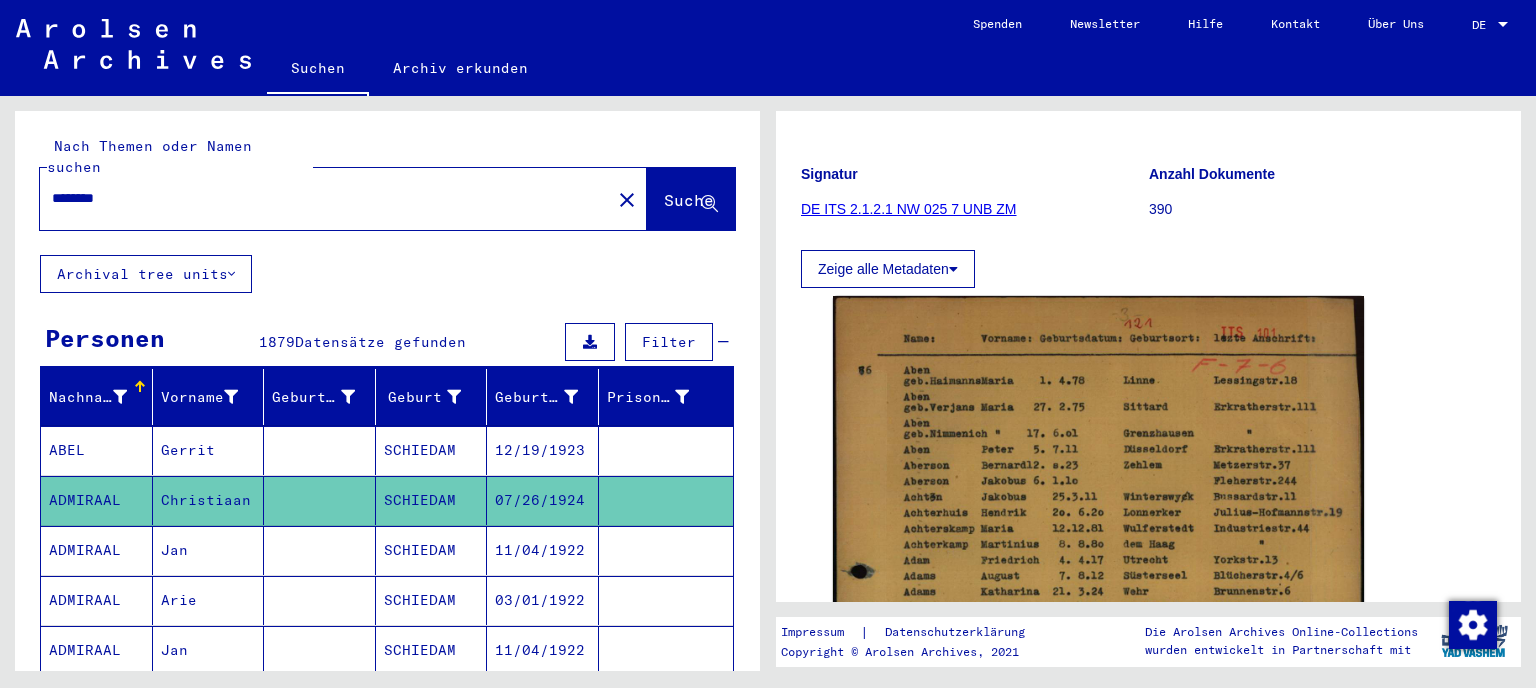 drag, startPoint x: 1394, startPoint y: 415, endPoint x: 1400, endPoint y: 457, distance: 42.426407 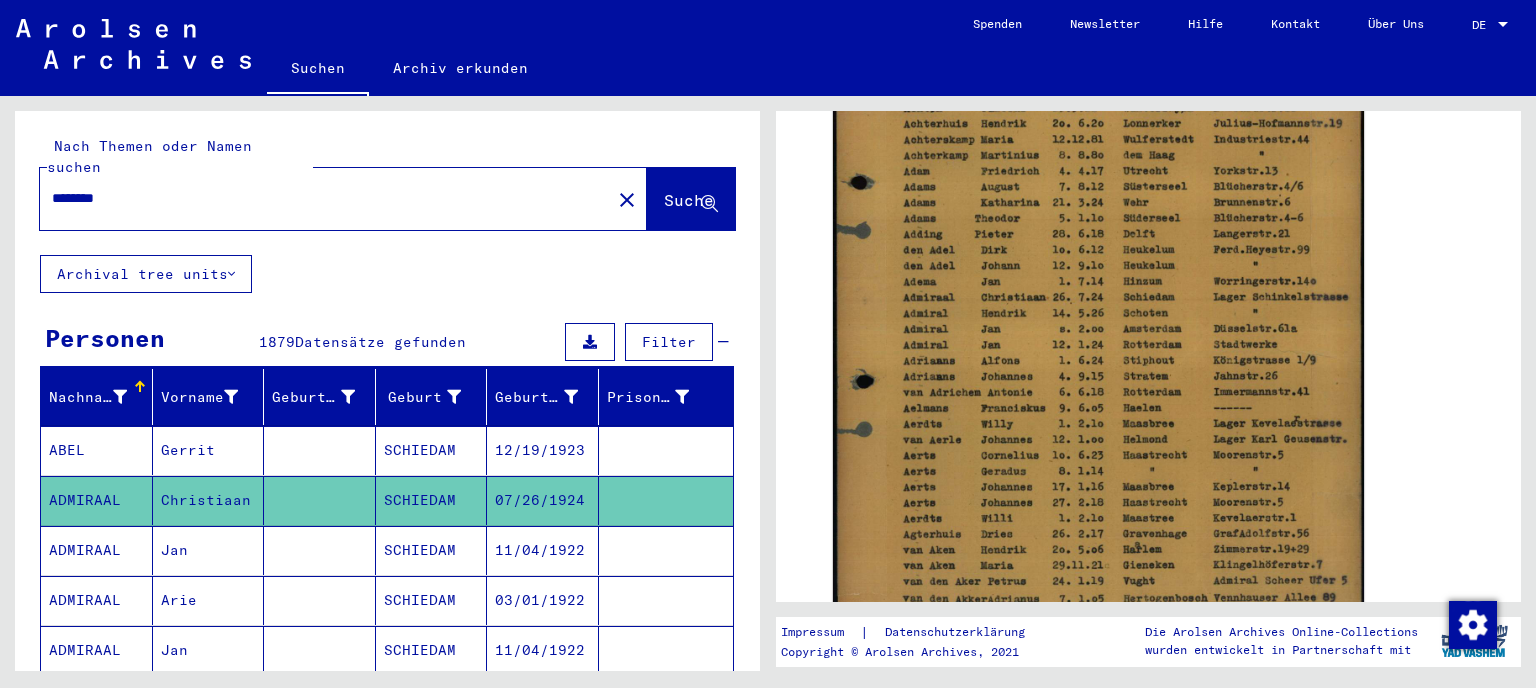 scroll, scrollTop: 662, scrollLeft: 0, axis: vertical 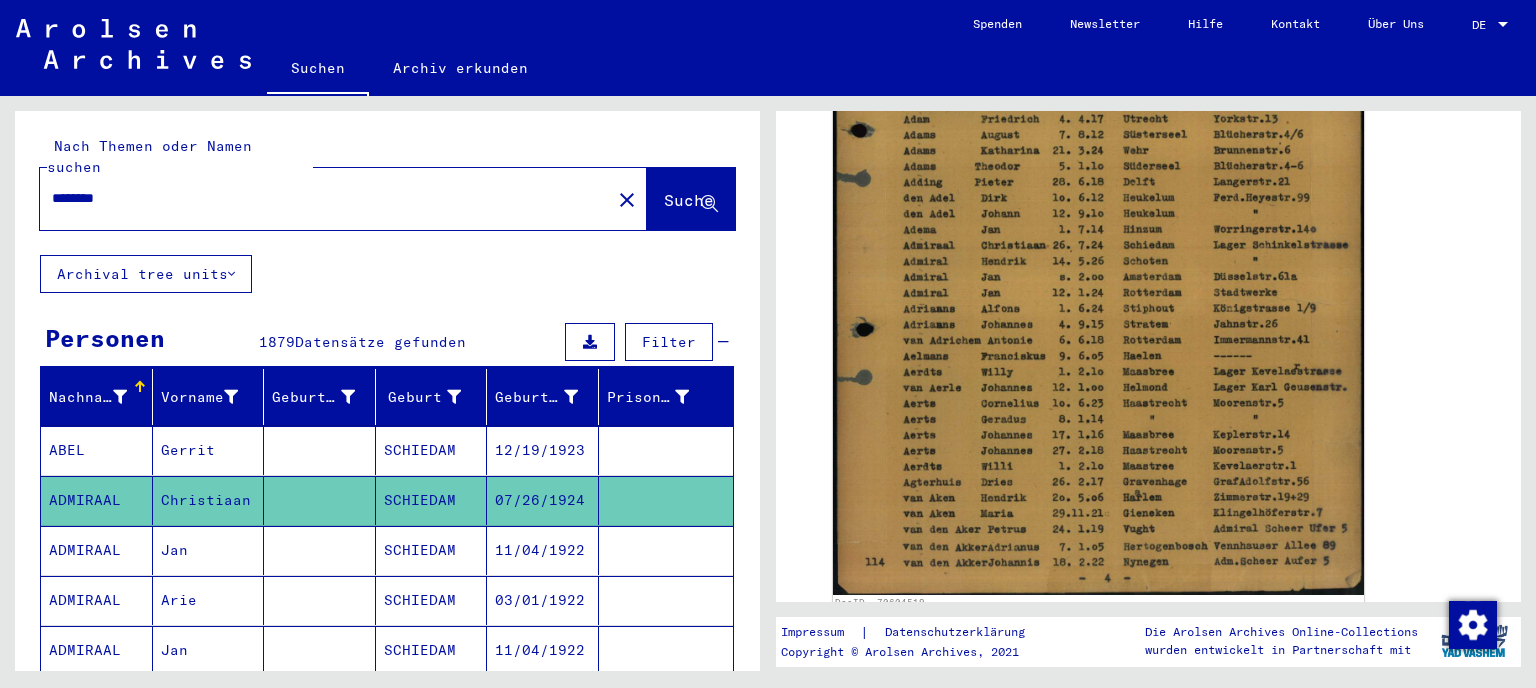 click on "ADMIRAAL" at bounding box center [97, 600] 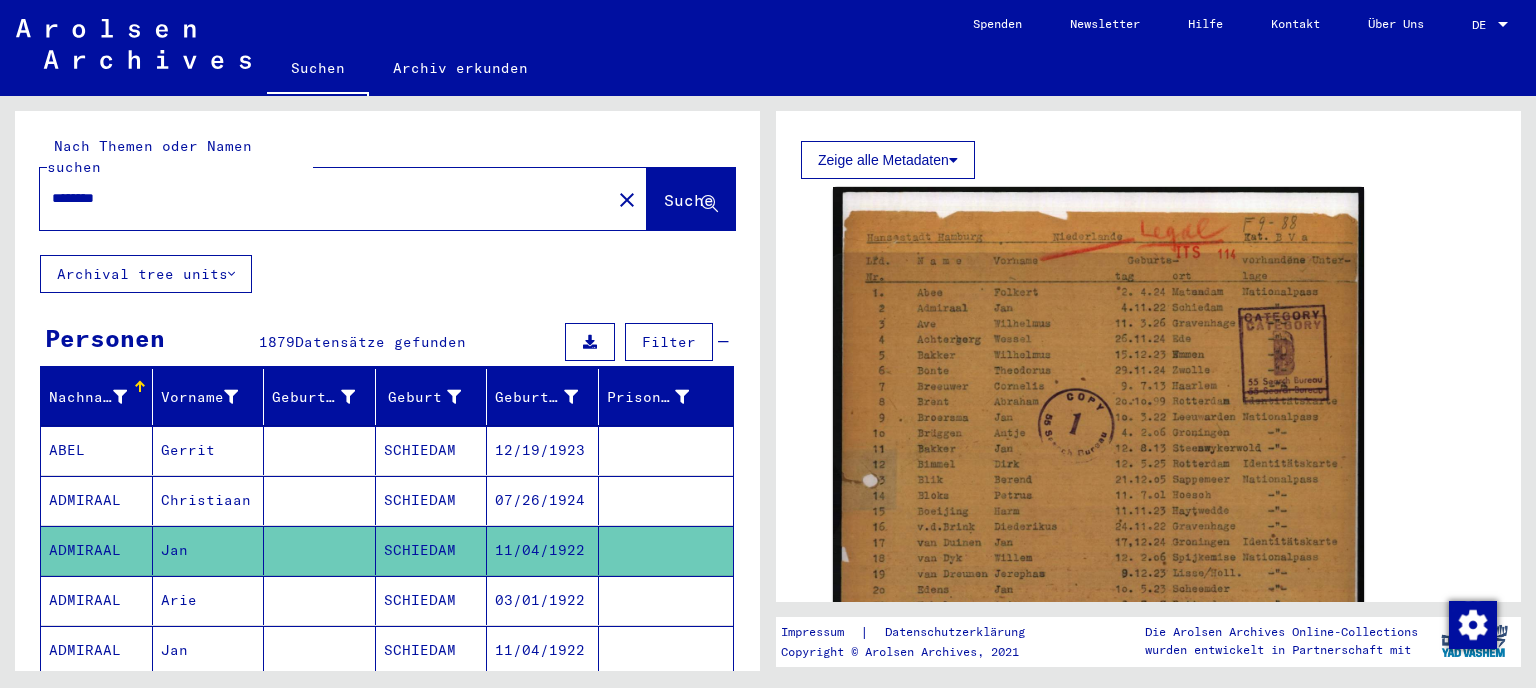 scroll, scrollTop: 331, scrollLeft: 0, axis: vertical 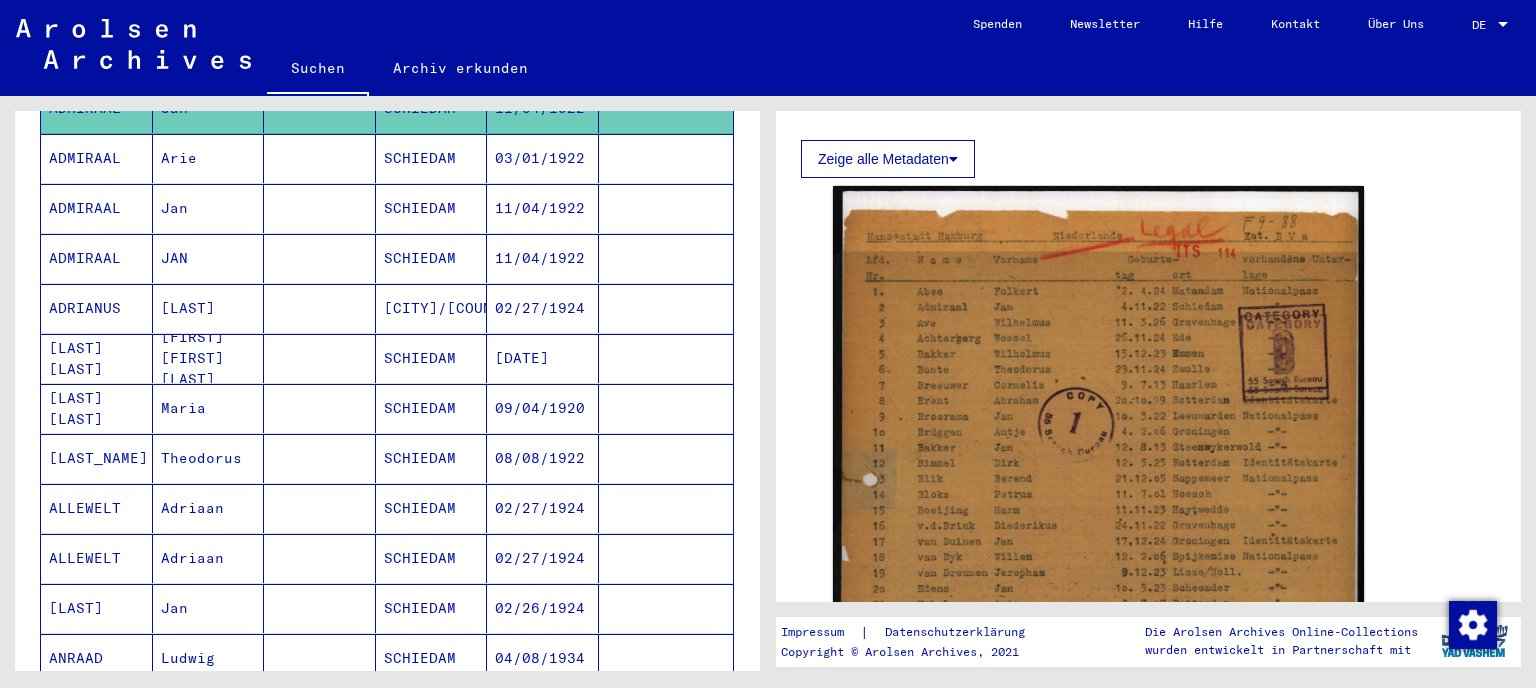 click on "[LAST_NAME]" at bounding box center [97, 508] 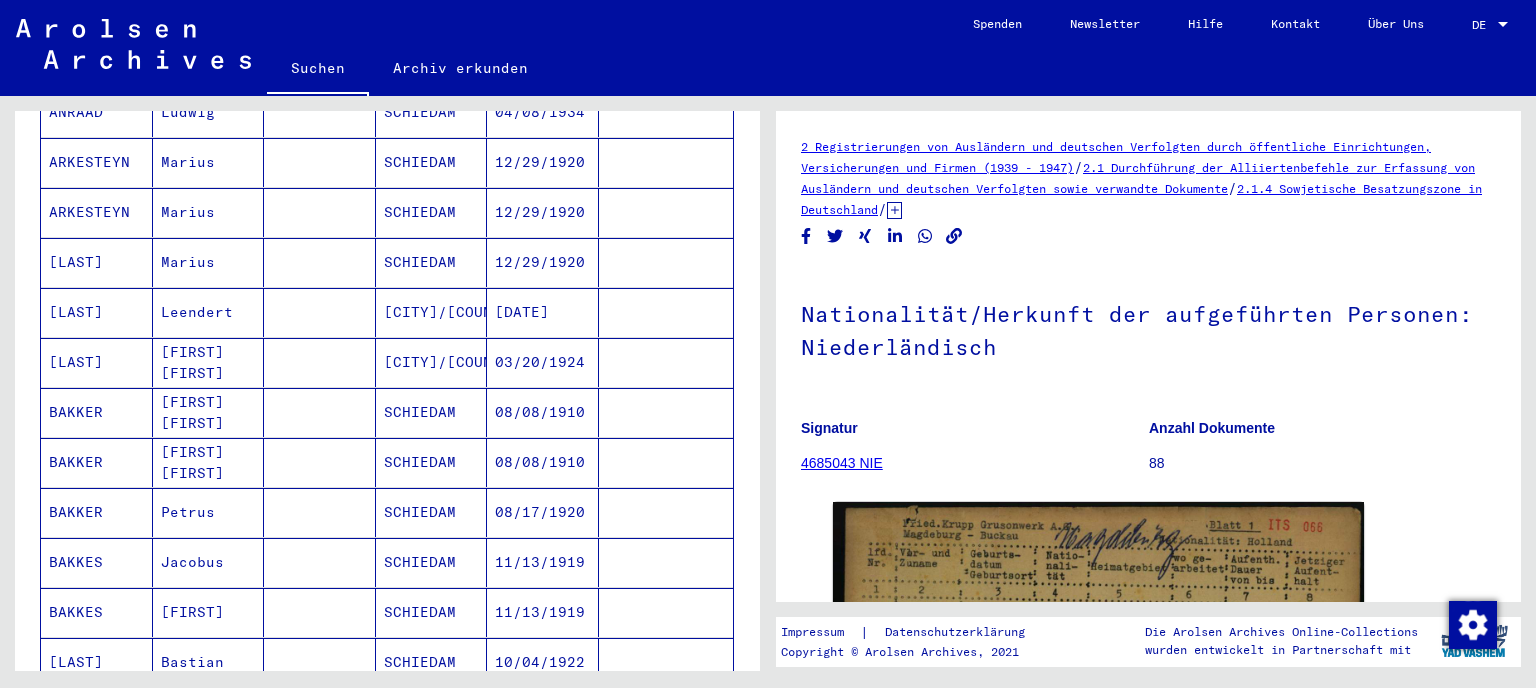 scroll, scrollTop: 1104, scrollLeft: 0, axis: vertical 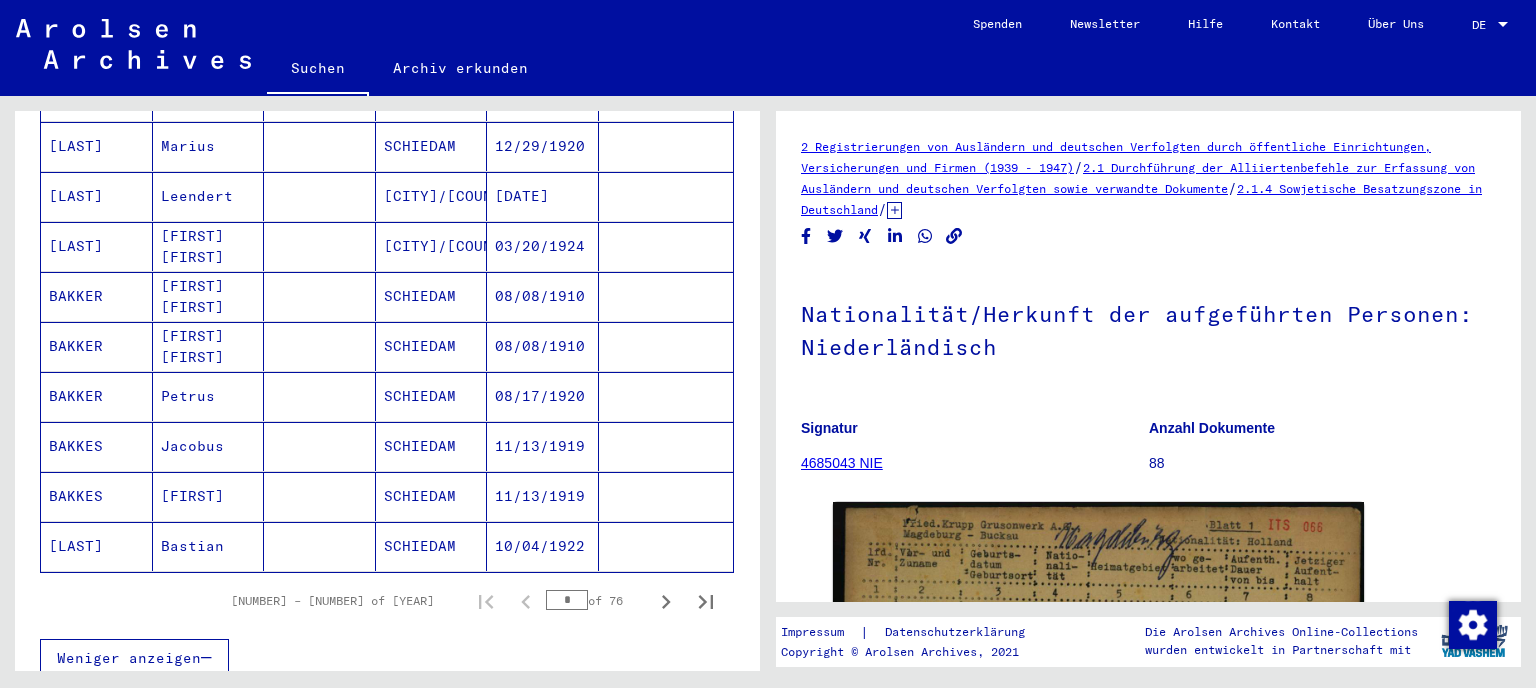 click on "BAKKES" at bounding box center [97, 546] 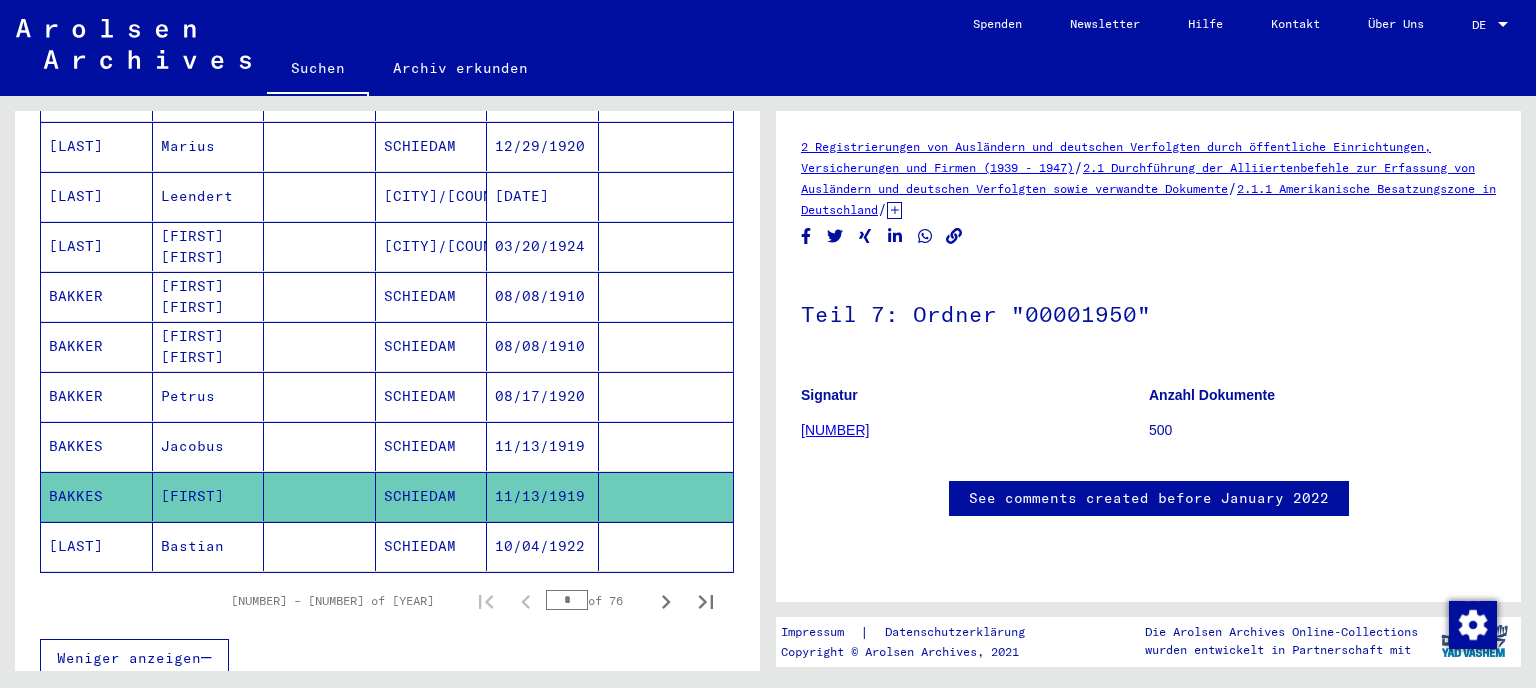scroll, scrollTop: 331, scrollLeft: 0, axis: vertical 